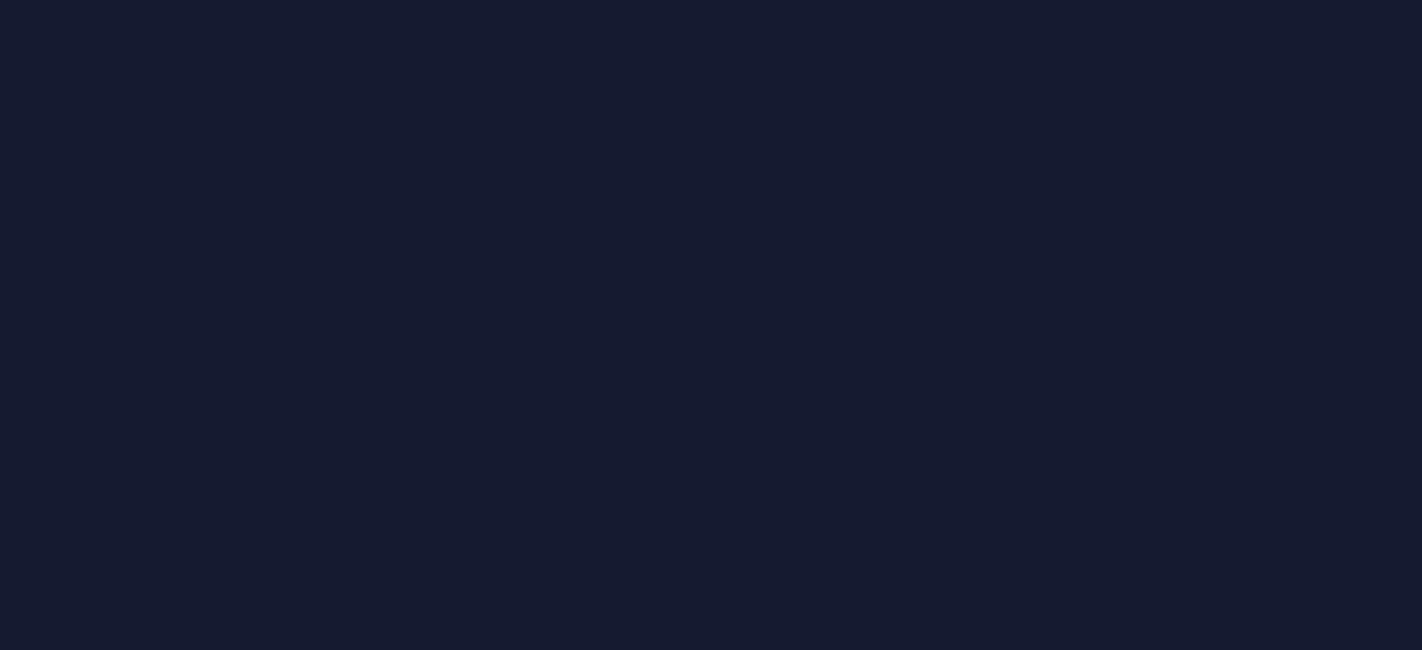 scroll, scrollTop: 0, scrollLeft: 0, axis: both 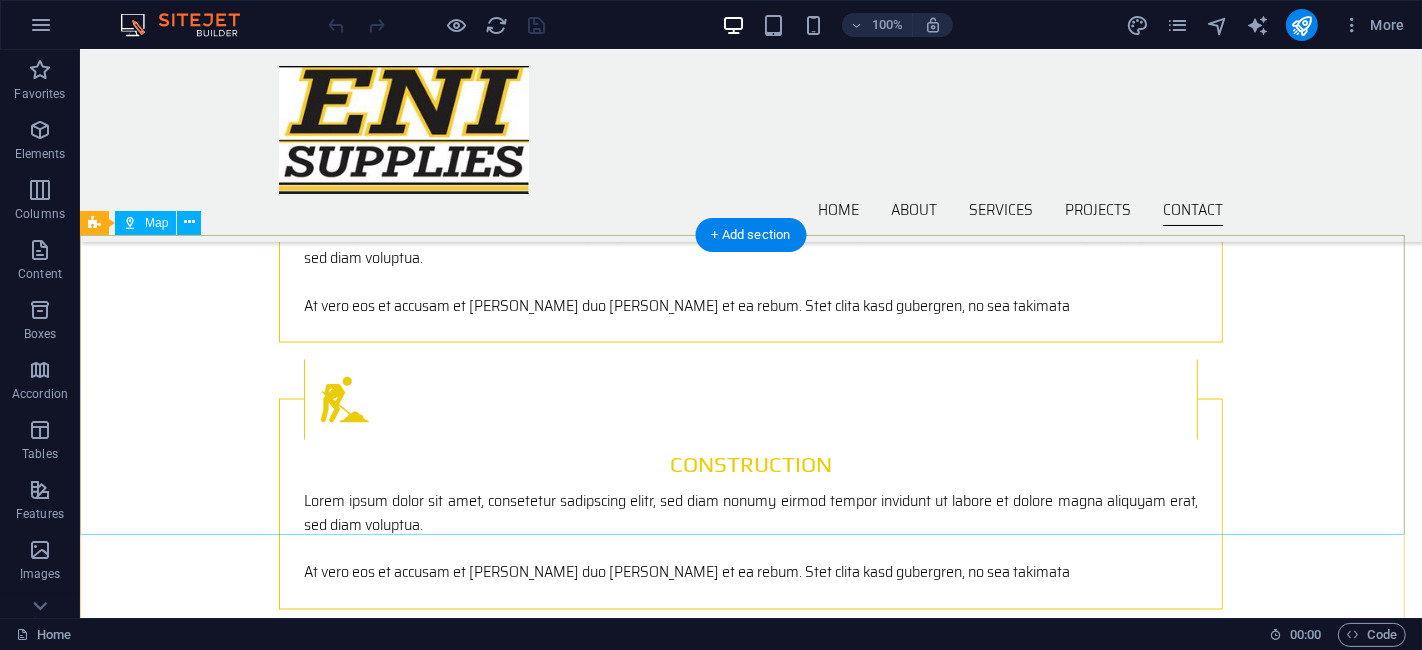 click on "← Move left → Move right ↑ Move up ↓ Move down + Zoom in - Zoom out Home Jump left by 75% End Jump right by 75% Page Up Jump up by 75% Page Down Jump down by 75% Map Terrain Satellite Labels Keyboard shortcuts Map Data Map data ©2025 AfriGIS (Pty) Ltd Map data ©2025 AfriGIS (Pty) Ltd 200 m  Click to toggle between metric and imperial units Terms Report a map error" at bounding box center [750, 1966] 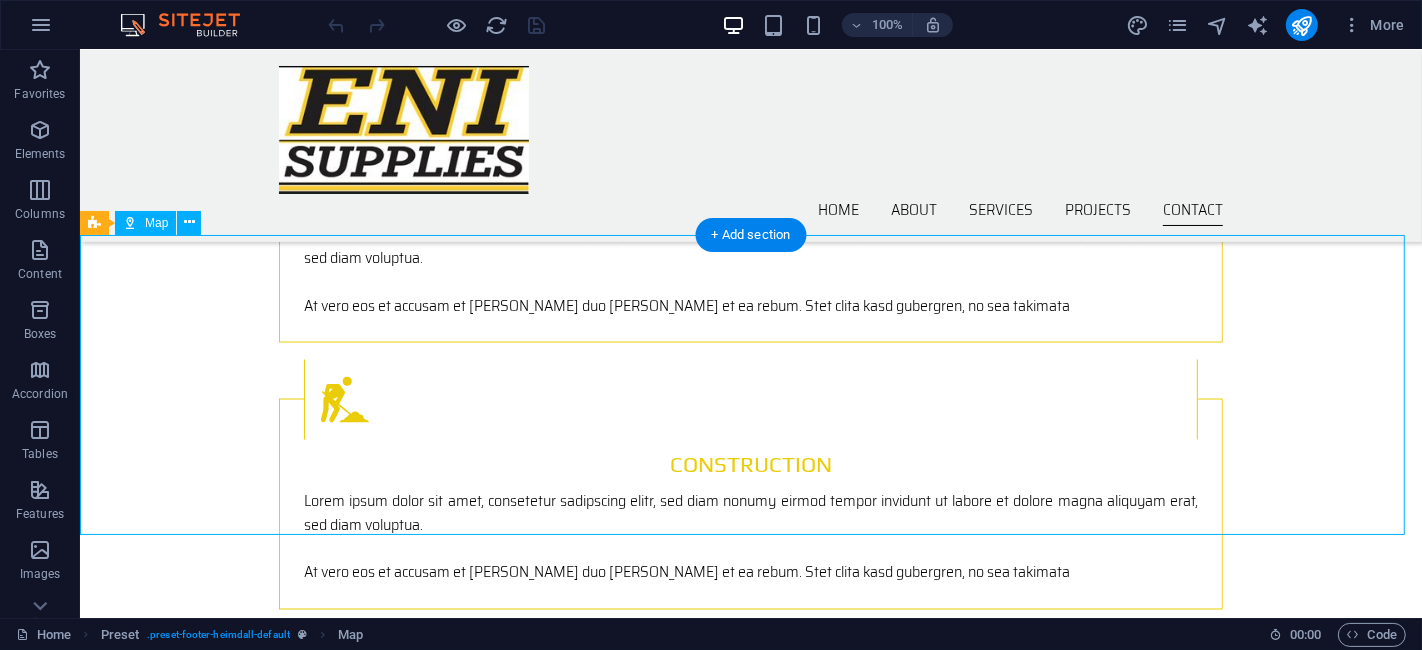 click on "← Move left → Move right ↑ Move up ↓ Move down + Zoom in - Zoom out Home Jump left by 75% End Jump right by 75% Page Up Jump up by 75% Page Down Jump down by 75% Map Terrain Satellite Labels Keyboard shortcuts Map Data Map data ©2025 AfriGIS (Pty) Ltd Map data ©2025 AfriGIS (Pty) Ltd 200 m  Click to toggle between metric and imperial units Terms Report a map error" at bounding box center (750, 1966) 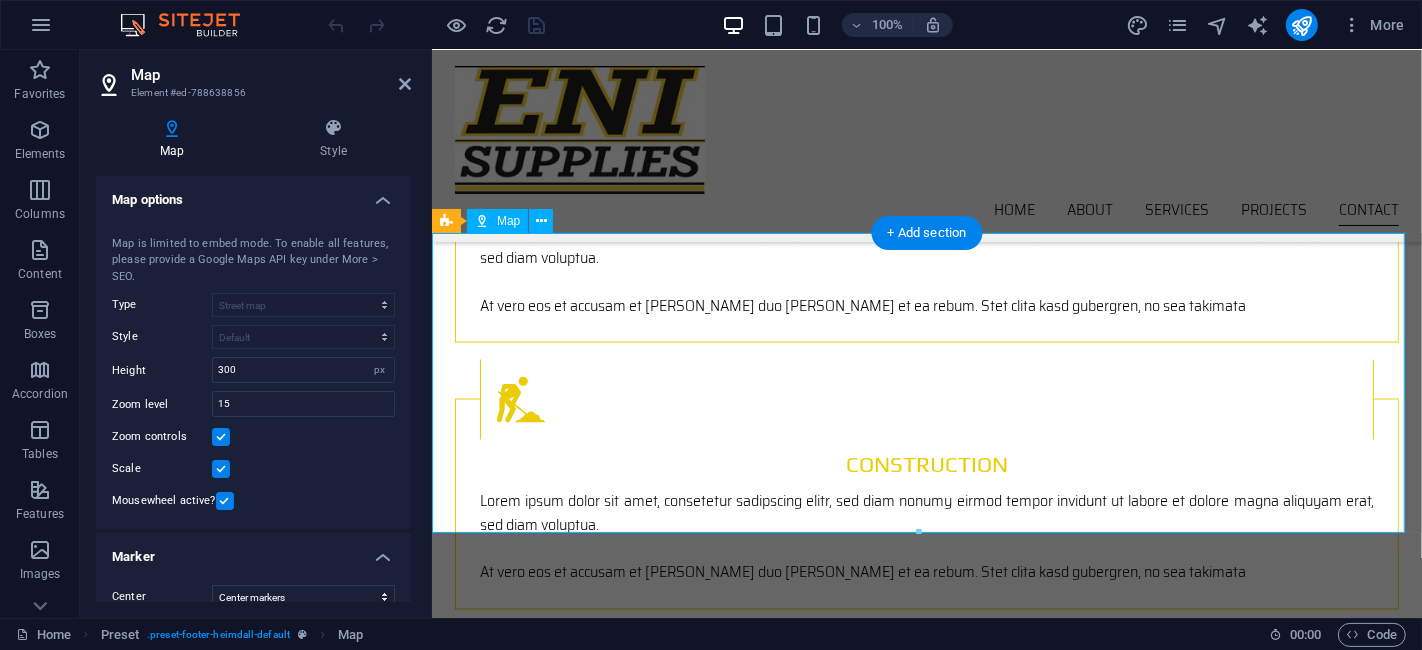 scroll, scrollTop: 2687, scrollLeft: 0, axis: vertical 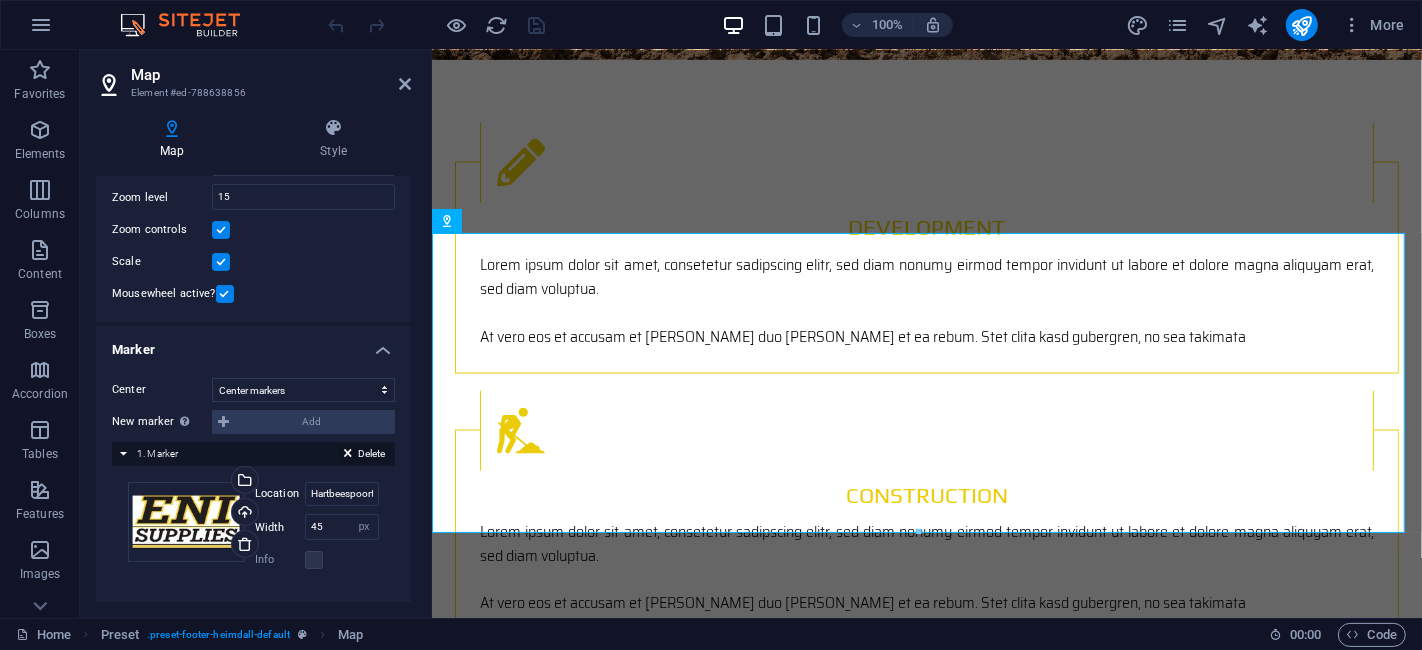 click at bounding box center (348, 457) 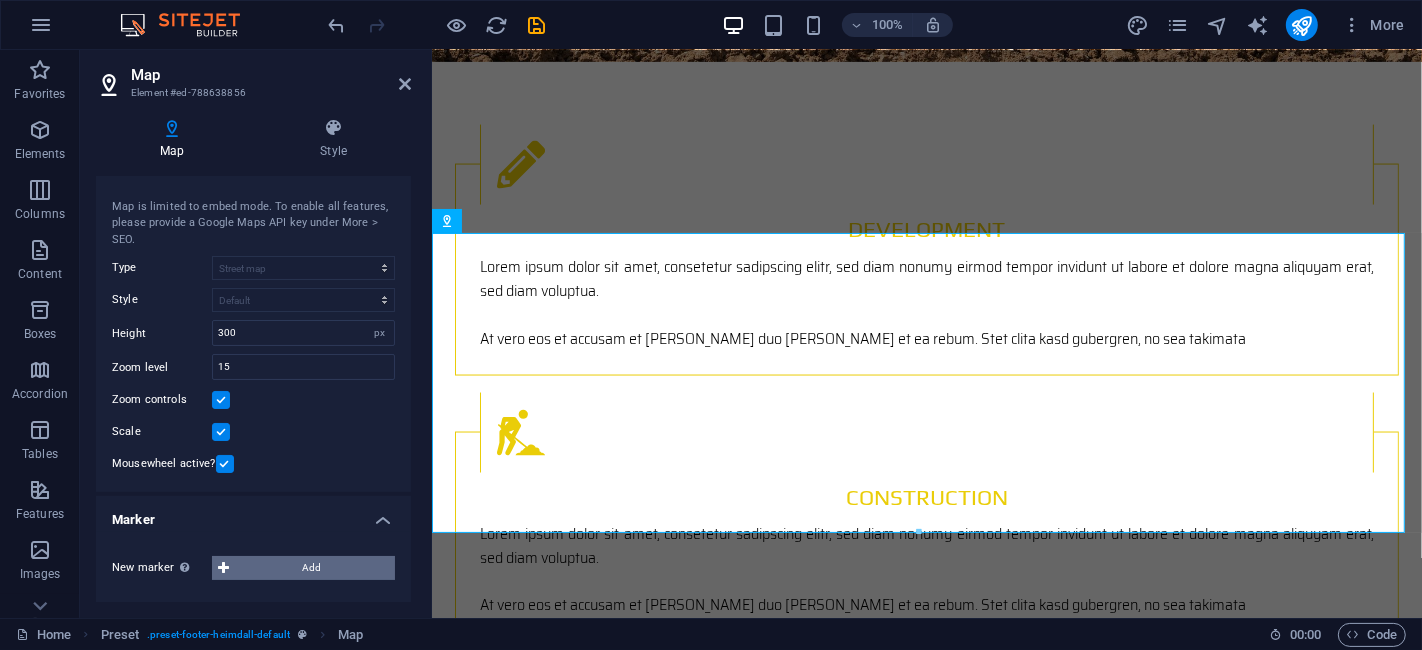 click on "Add" at bounding box center (312, 568) 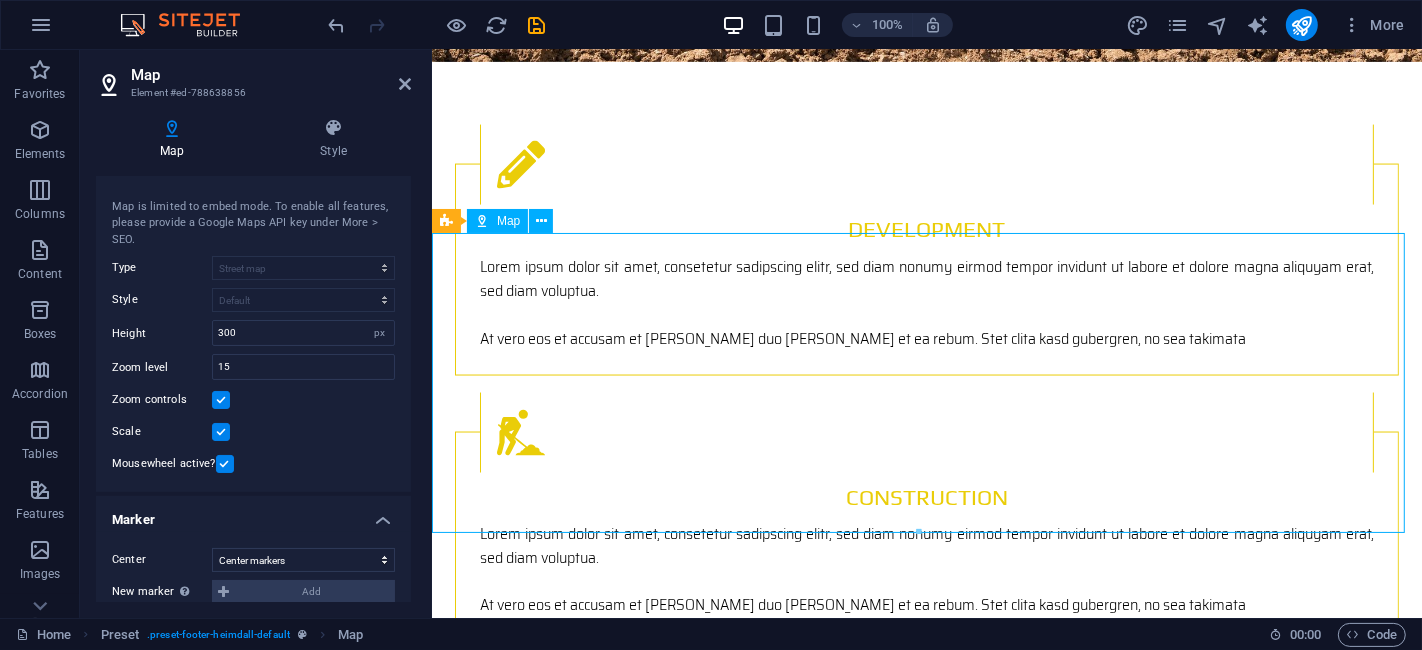 drag, startPoint x: 821, startPoint y: 401, endPoint x: 765, endPoint y: 447, distance: 72.47068 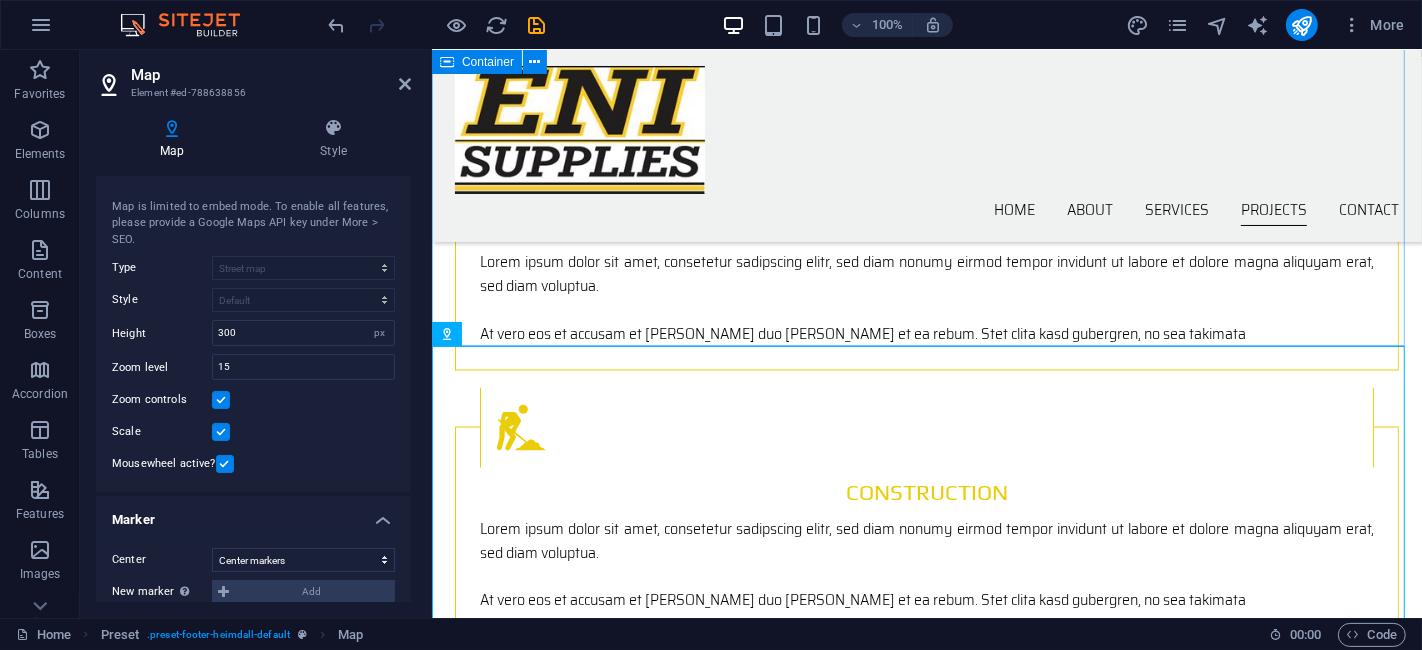 scroll, scrollTop: 2574, scrollLeft: 0, axis: vertical 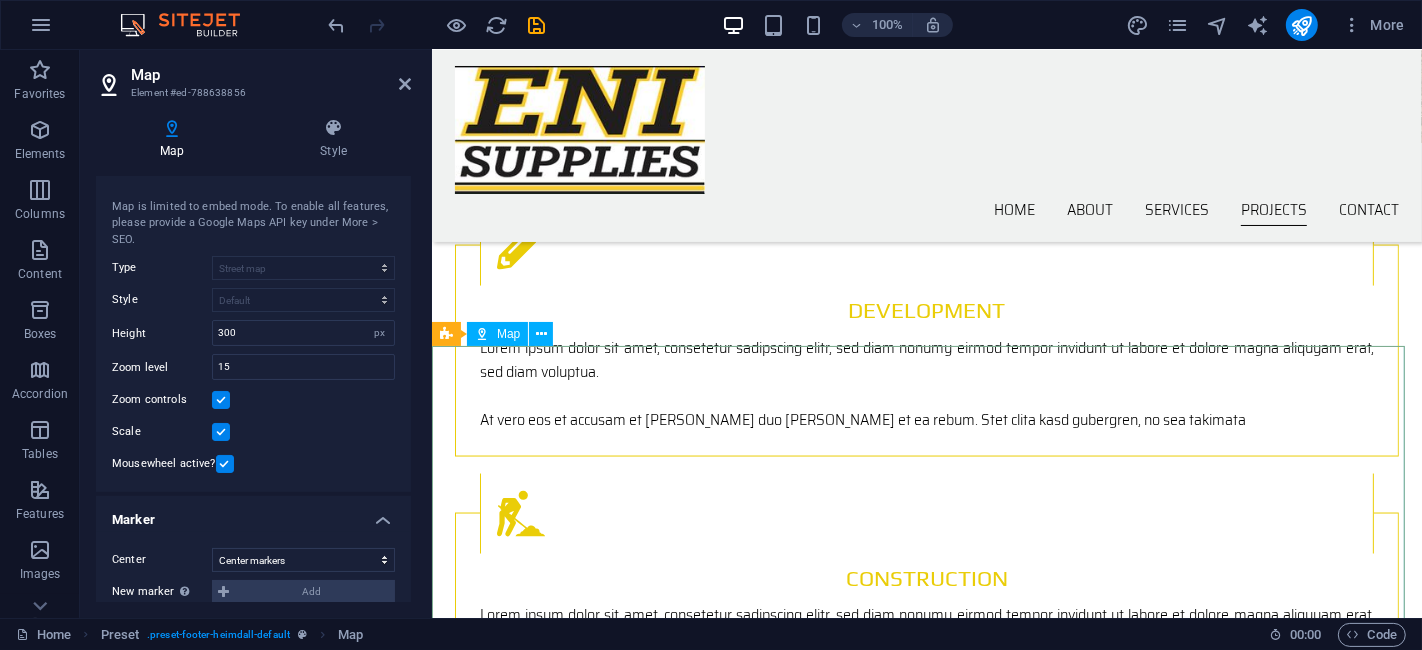 click on "← Move left → Move right ↑ Move up ↓ Move down + Zoom in - Zoom out Home Jump left by 75% End Jump right by 75% Page Up Jump up by 75% Page Down Jump down by 75% Map Terrain Satellite Labels Keyboard shortcuts Map Data Map data ©2025 GeoBasis-DE/BKG (©2009), Google Map data ©2025 GeoBasis-DE/BKG (©2009), Google 200 m  Click to toggle between metric and imperial units Terms Report a map error" at bounding box center (926, 2080) 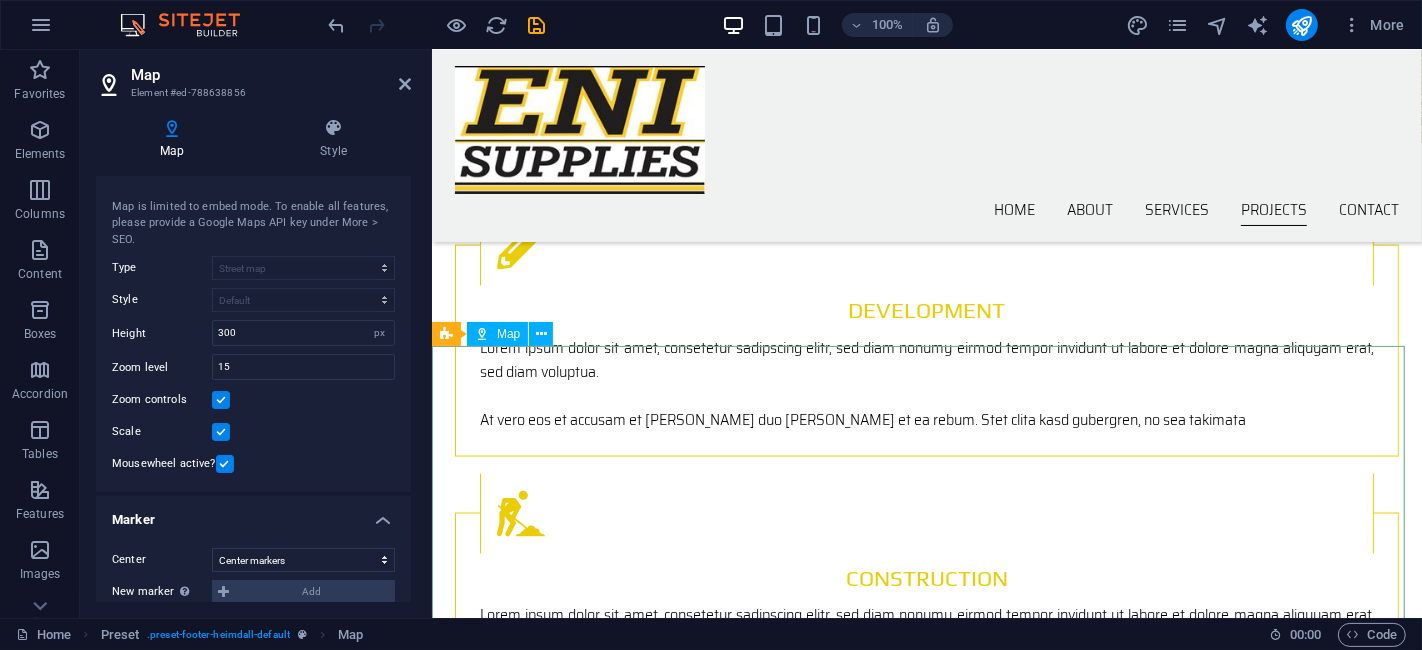 click on "← Move left → Move right ↑ Move up ↓ Move down + Zoom in - Zoom out Home Jump left by 75% End Jump right by 75% Page Up Jump up by 75% Page Down Jump down by 75% Map Terrain Satellite Labels Keyboard shortcuts Map Data Map data ©2025 GeoBasis-DE/BKG (©2009), Google Map data ©2025 GeoBasis-DE/BKG (©2009), Google 200 m  Click to toggle between metric and imperial units Terms Report a map error" at bounding box center [926, 2080] 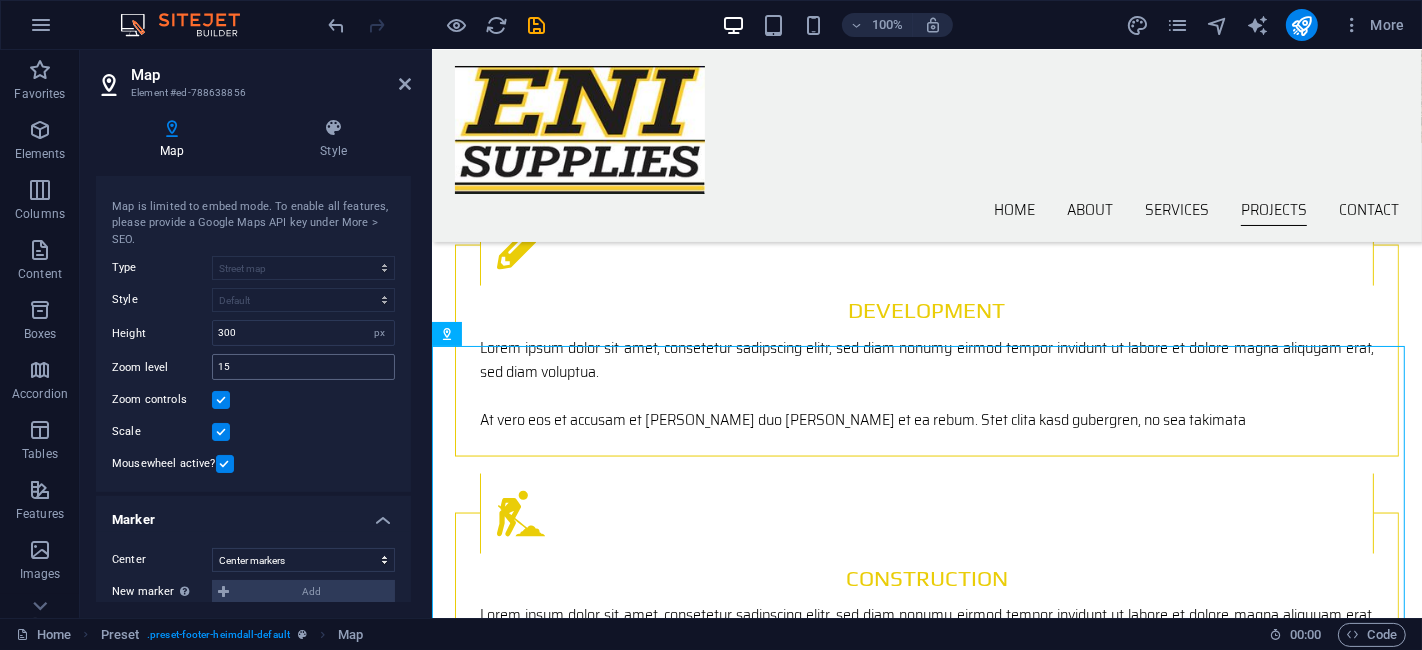 scroll, scrollTop: 0, scrollLeft: 0, axis: both 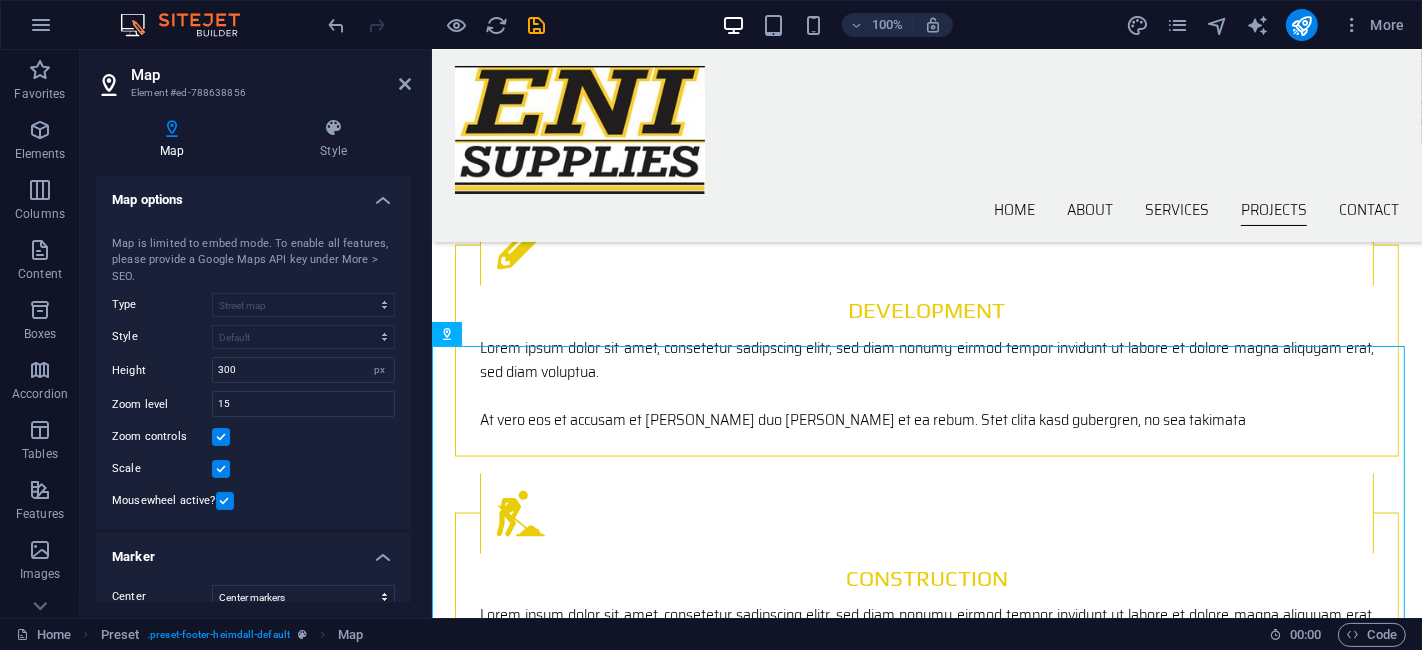 click on "Map center Map is limited to embed mode. To enable all features, please provide a Google Maps API key under More > SEO. Type Street map Satellite view Satellite view with streets Terrain map Style Default Colorize Pale Dawn Subtle Grayscale Shades of Grey Apple Maps Blue Water Midnight Commander Light Monochrome Paper Neutral Blue Hints of Gold Black &amp; White No labels Color Height 300 px Zoom level 15 Zoom controls Scale Mousewheel active?" at bounding box center (253, 371) 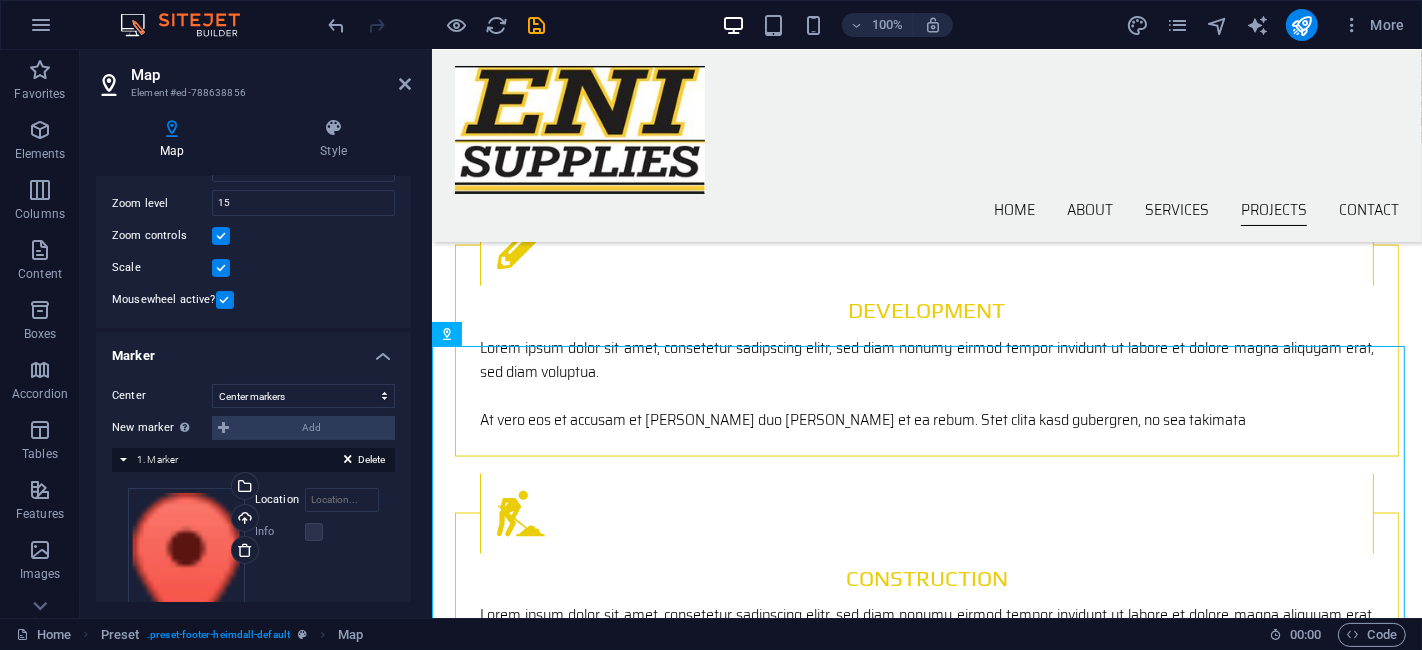 scroll, scrollTop: 316, scrollLeft: 0, axis: vertical 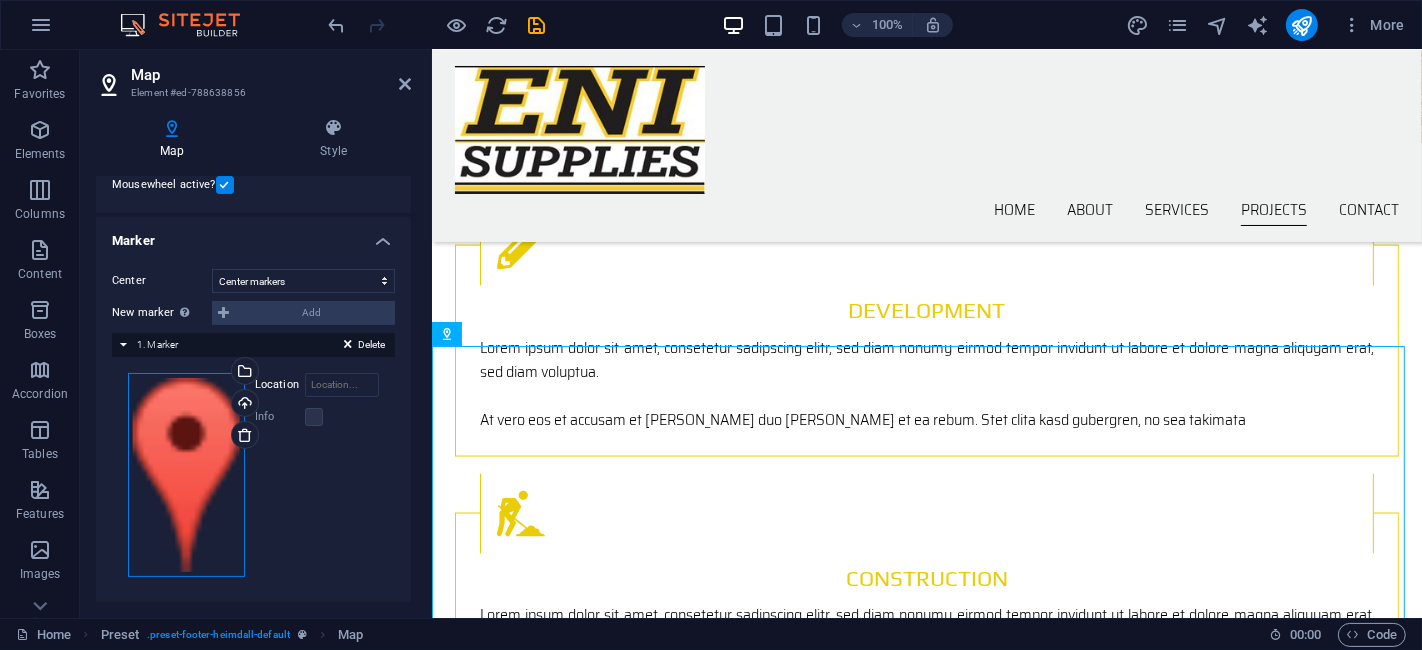 click on "Drag files here, click to choose files or select files from Files or our free stock photos & videos" at bounding box center [186, 475] 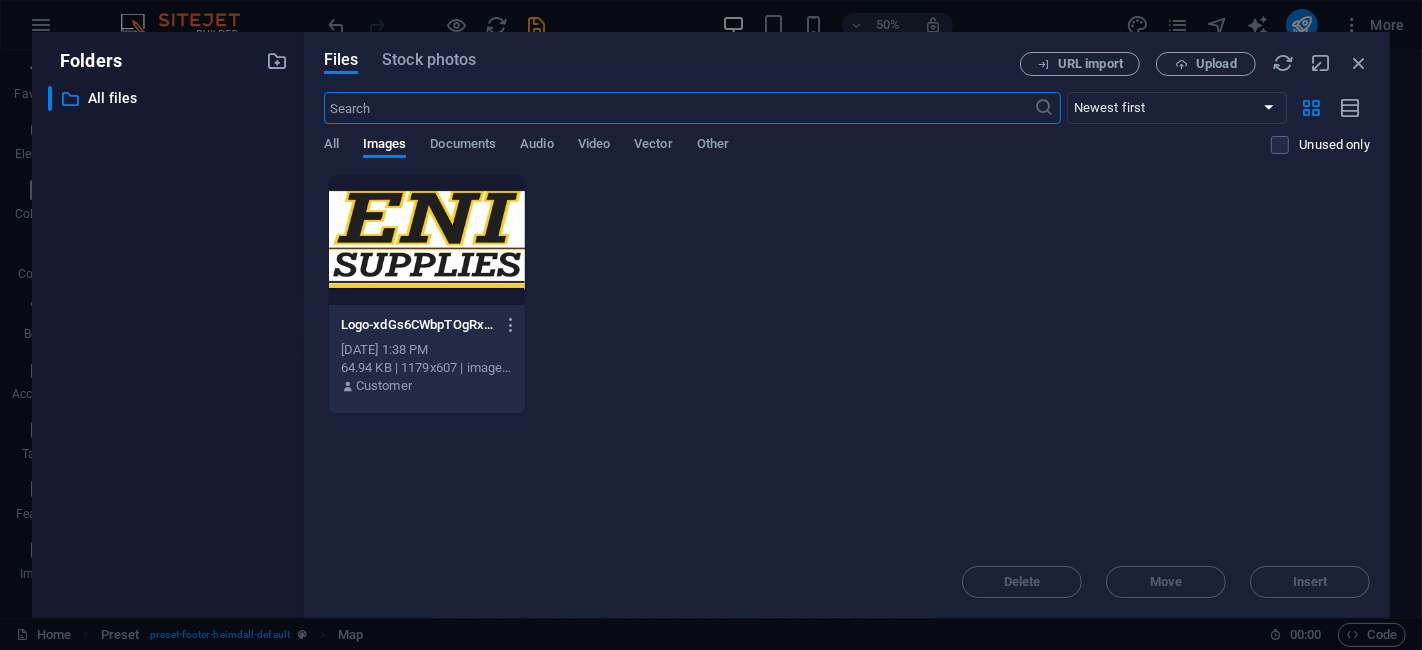 scroll, scrollTop: 2908, scrollLeft: 0, axis: vertical 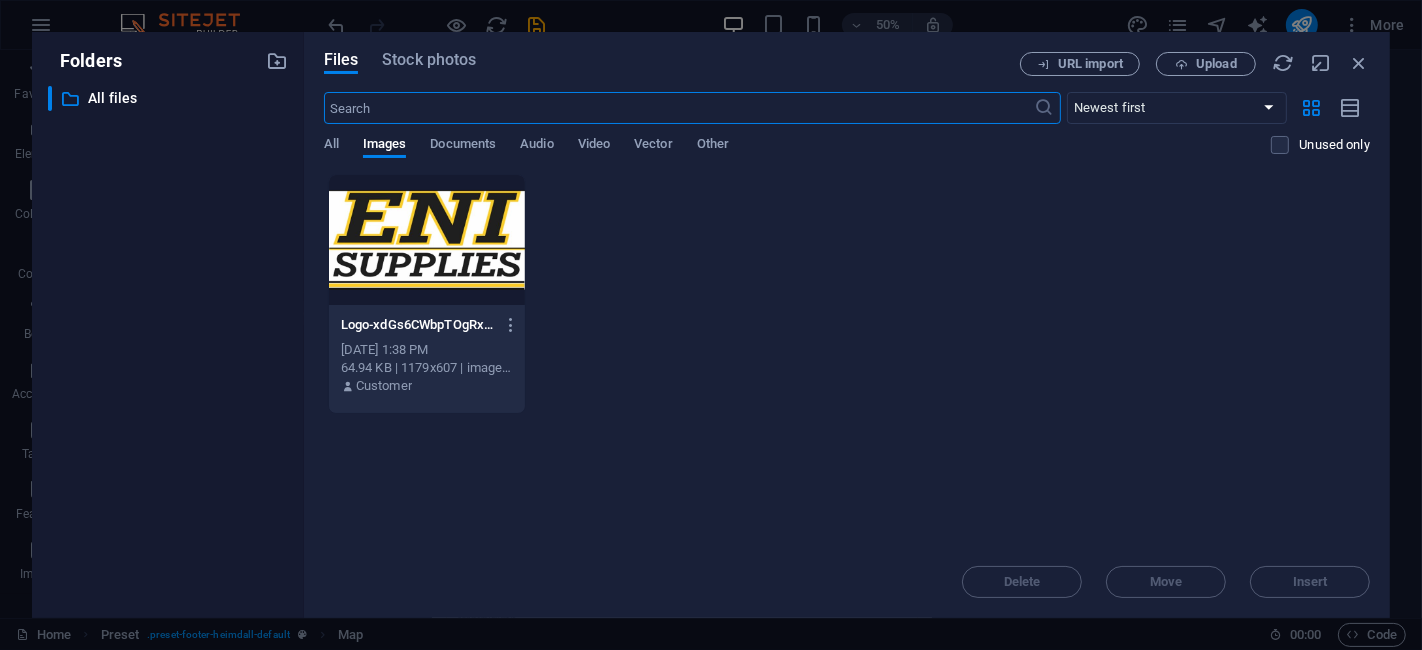 click at bounding box center (427, 240) 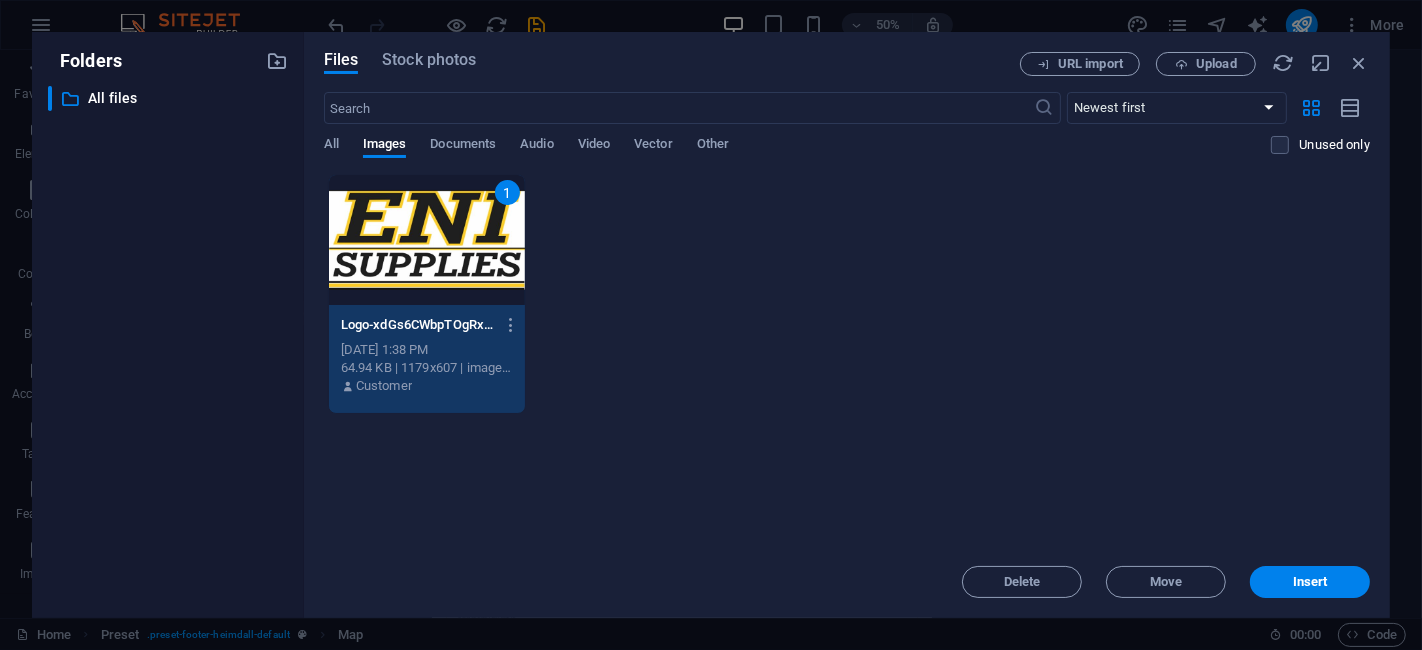 click on "1" at bounding box center [427, 240] 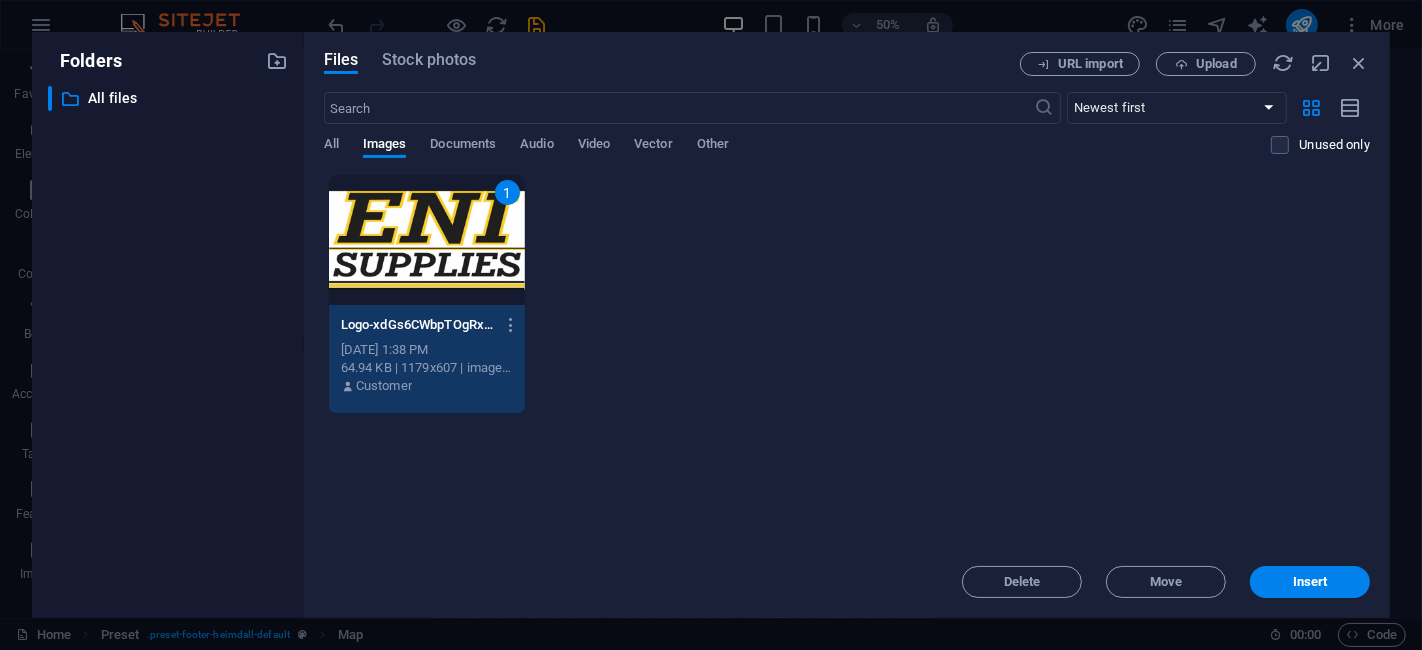 scroll, scrollTop: 207, scrollLeft: 0, axis: vertical 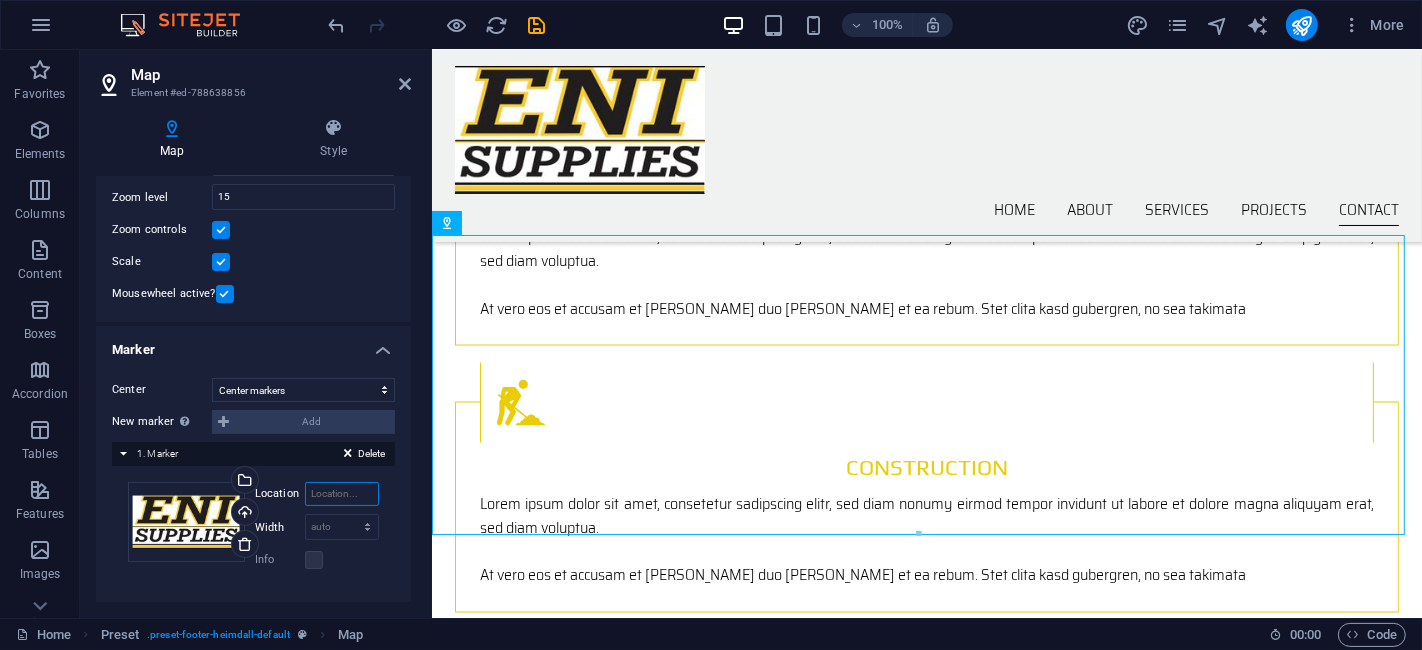 click on "Location" at bounding box center (342, 494) 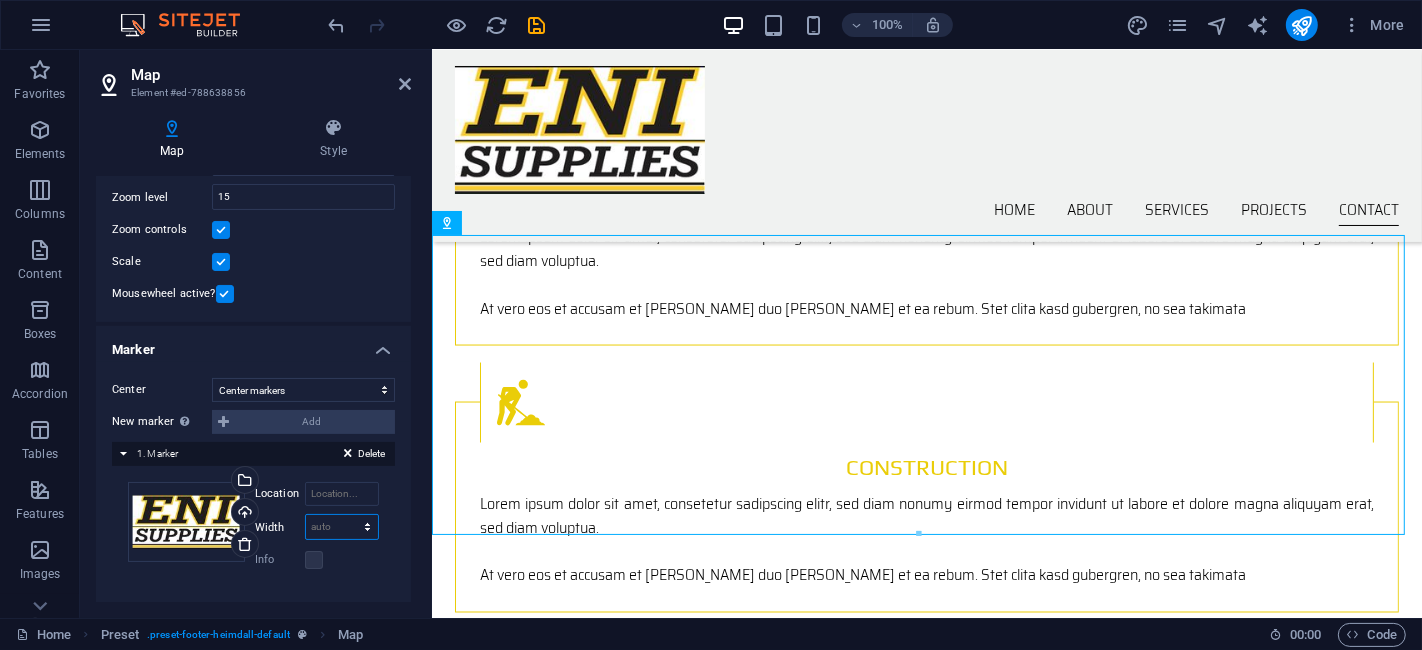 click on "auto px" at bounding box center (342, 527) 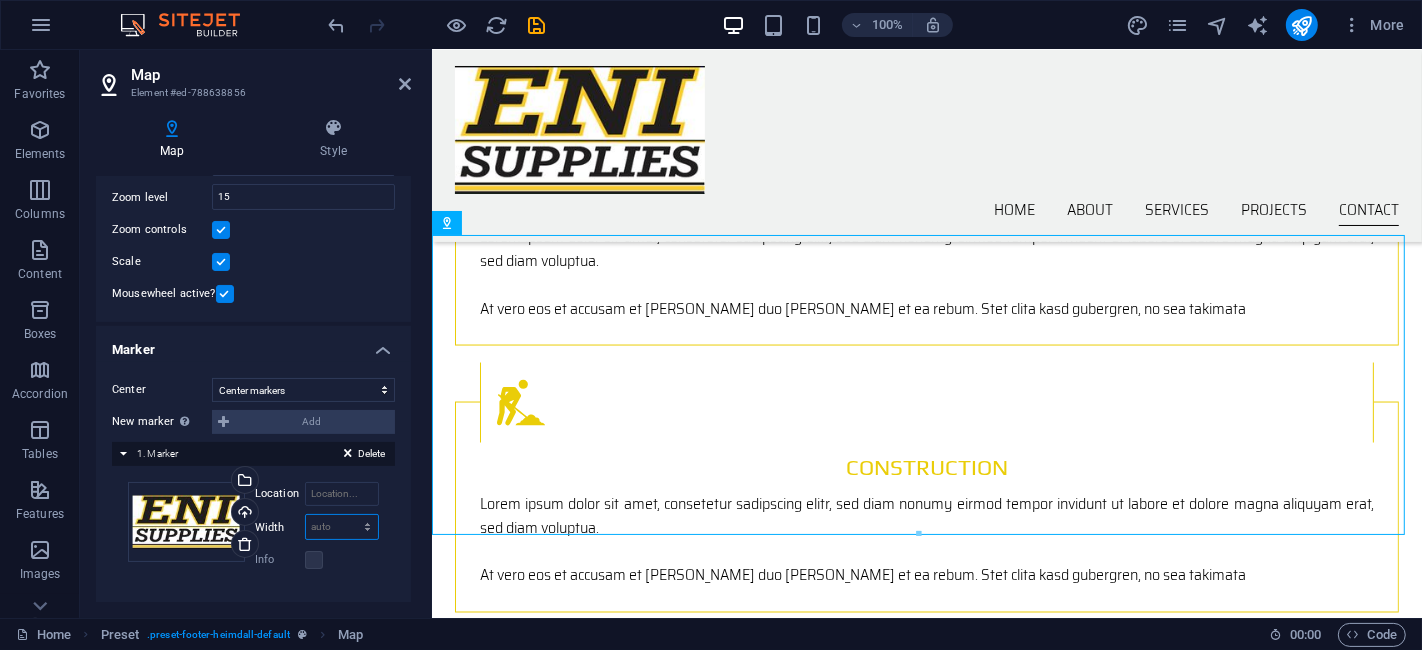 select on "px" 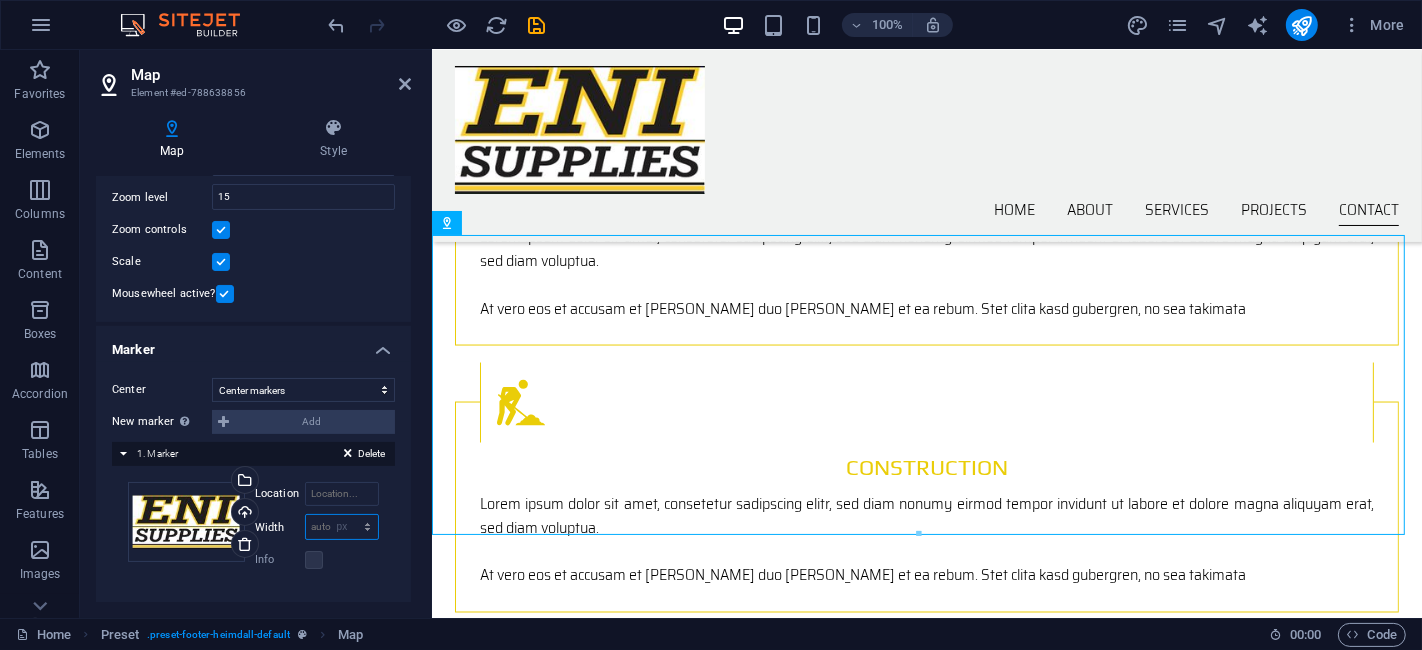 click on "auto px" at bounding box center (342, 527) 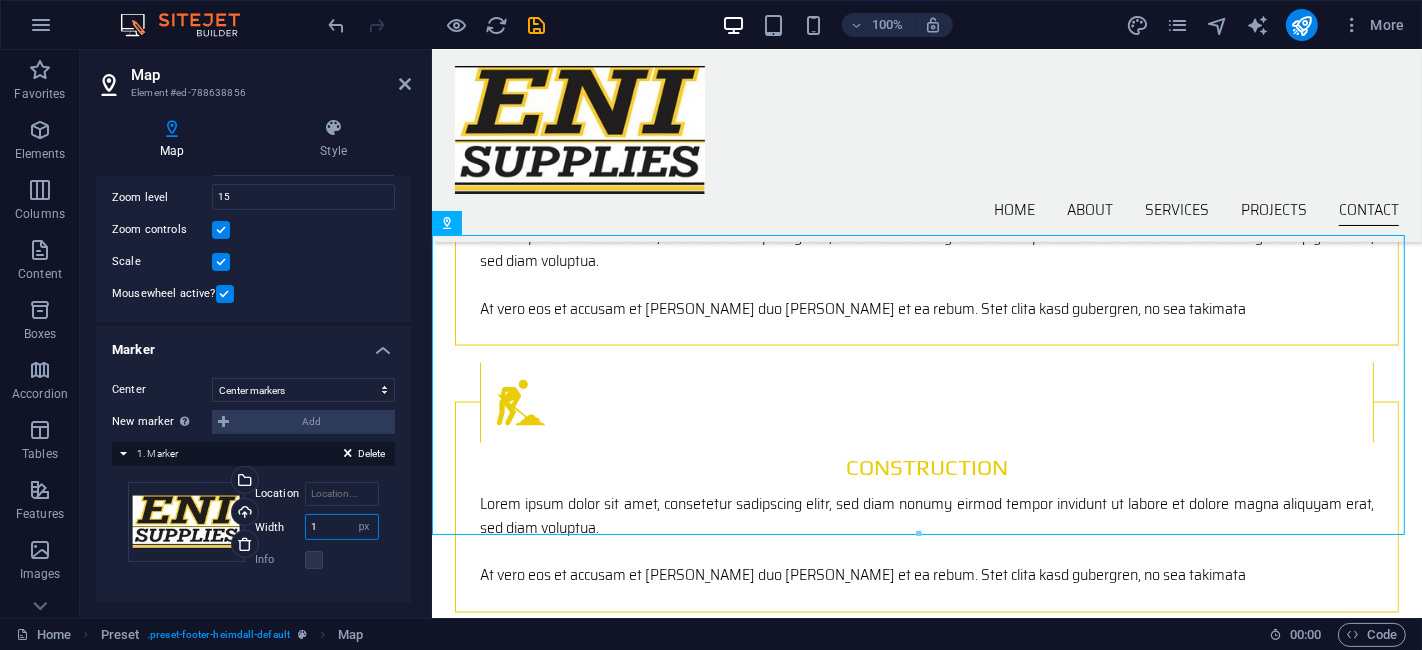 drag, startPoint x: 333, startPoint y: 519, endPoint x: 288, endPoint y: 522, distance: 45.099888 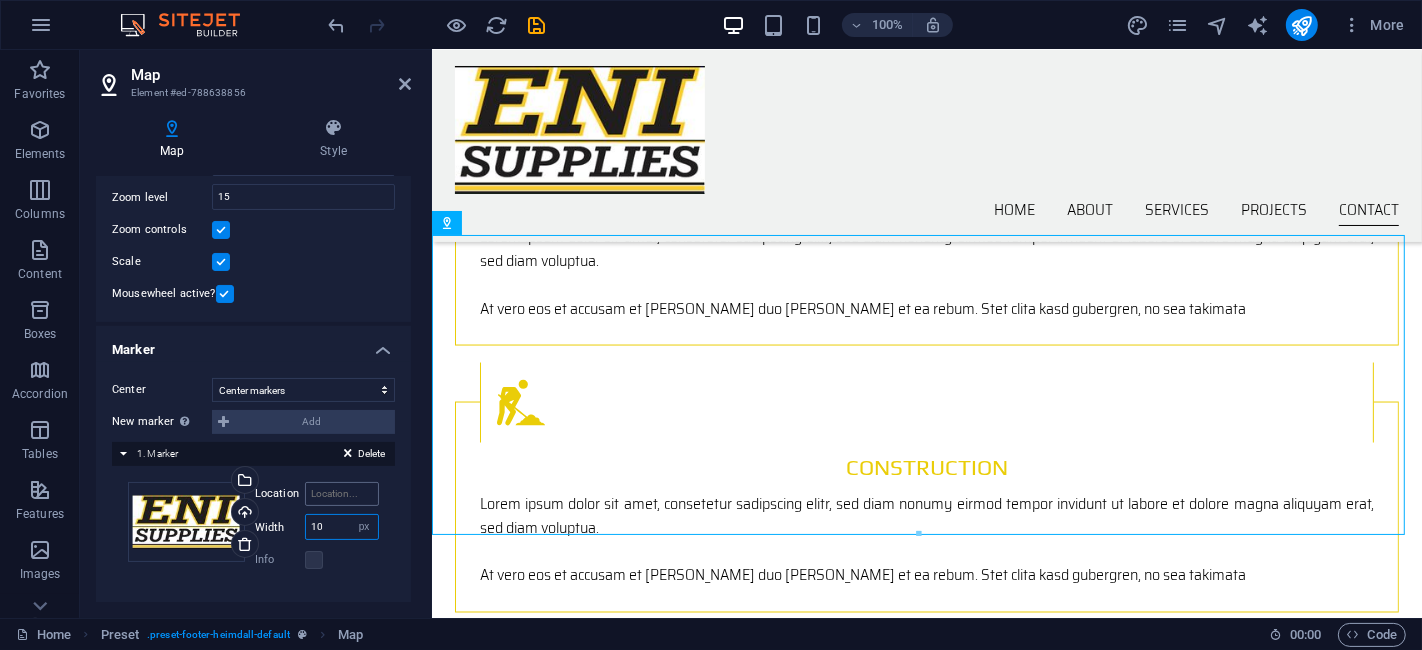 type on "1" 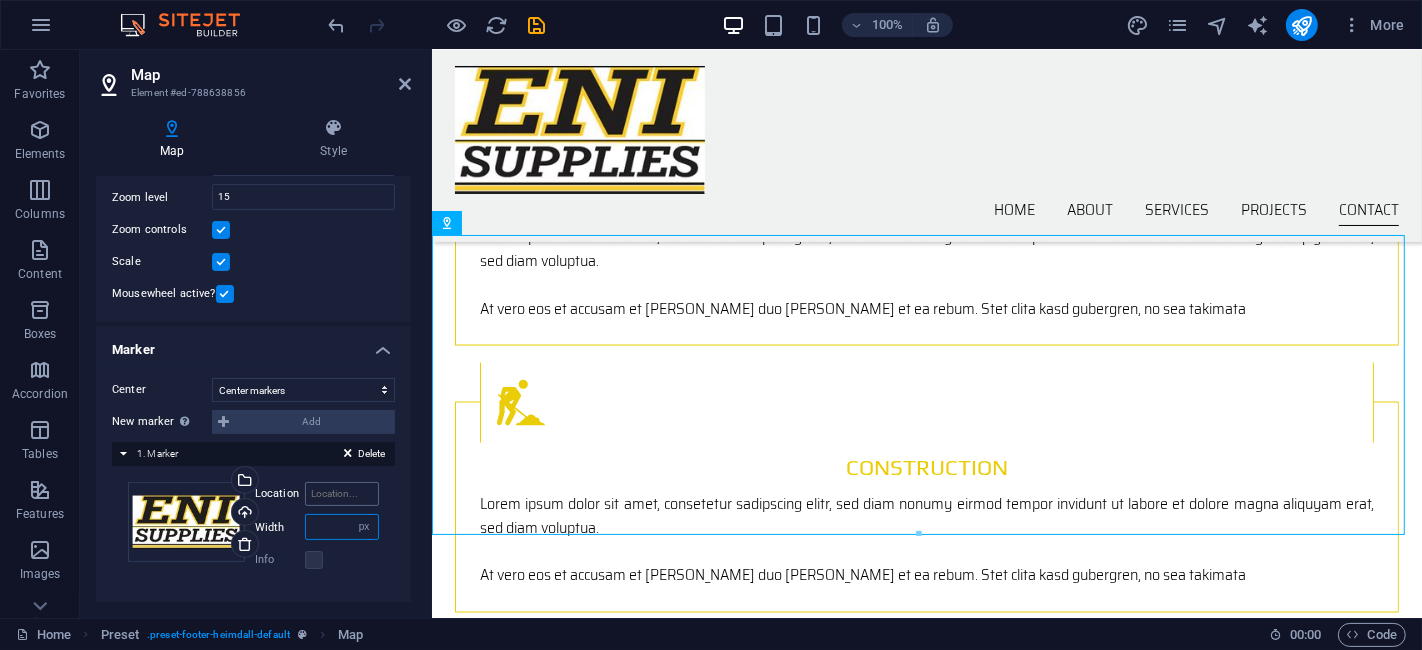 type on "1" 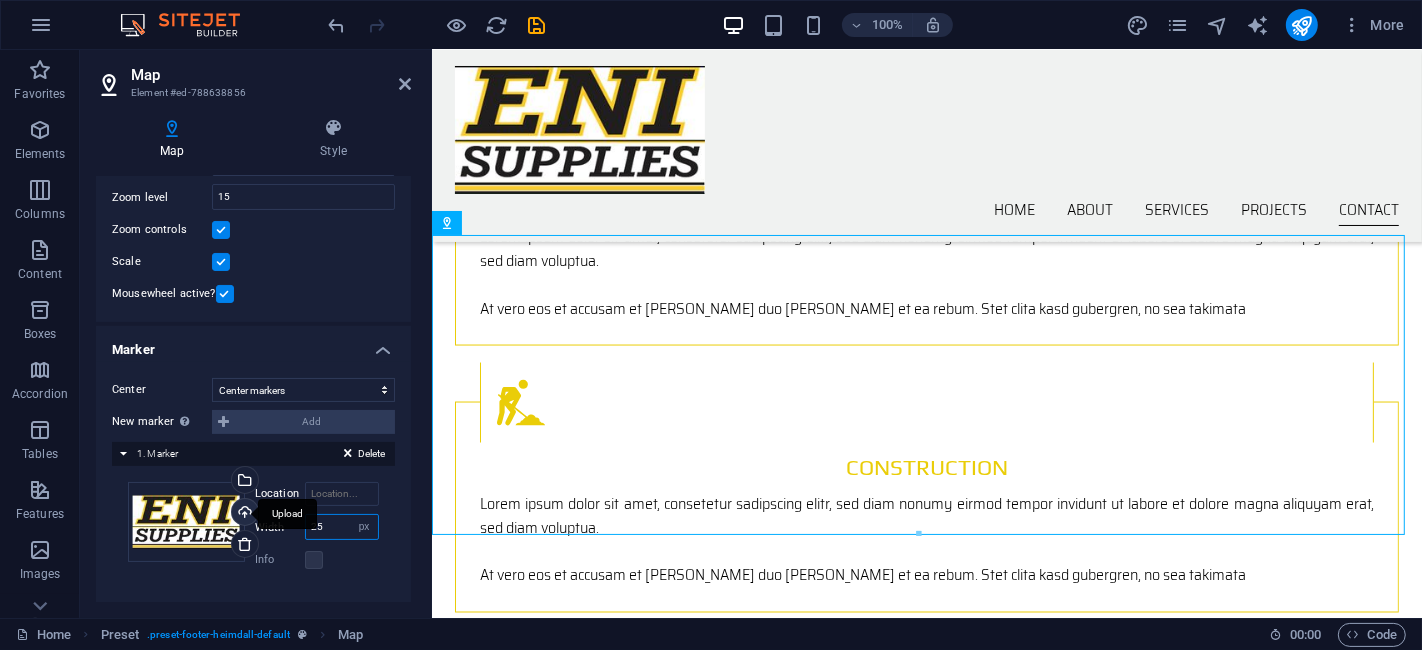 drag, startPoint x: 328, startPoint y: 517, endPoint x: 254, endPoint y: 517, distance: 74 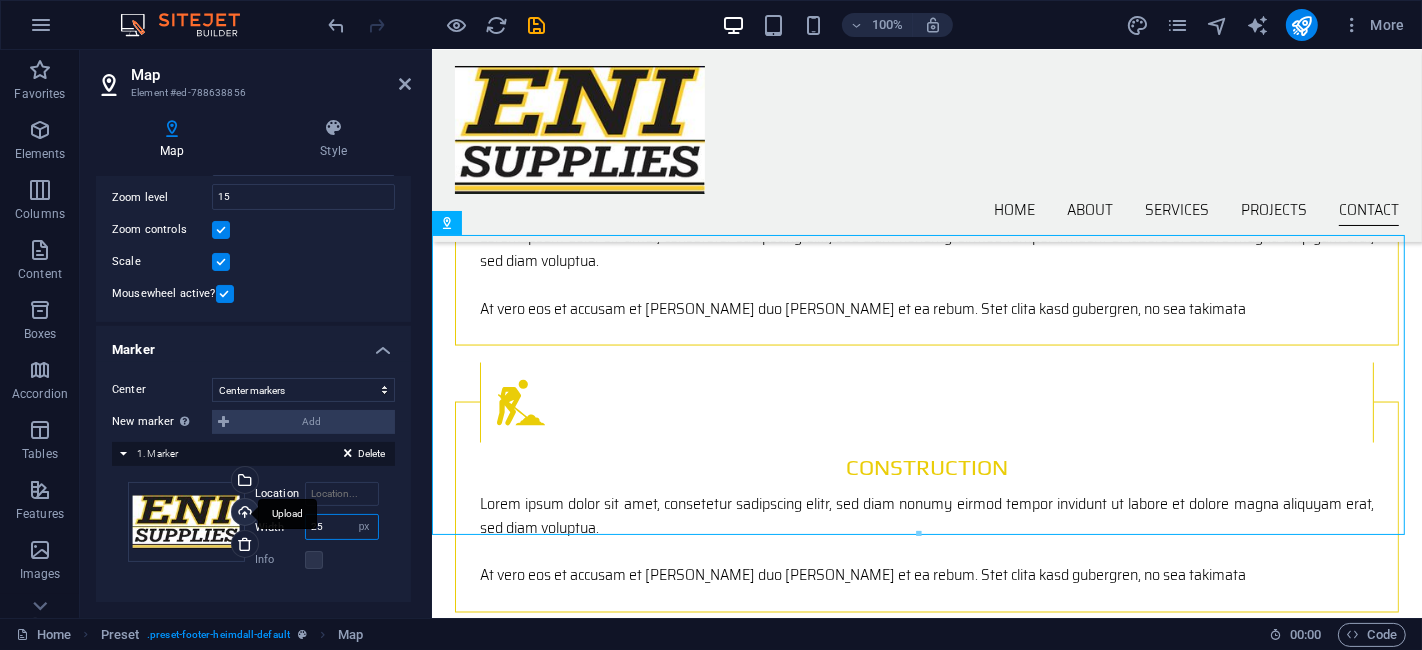 click on "Drag files here, click to choose files or select files from Files or our free stock photos & videos Select files from the file manager, stock photos, or upload file(s) Upload Location Width 25 auto px Info Opened? Headline SEO Description Paragraph Format Normal Heading 1 Heading 2 Heading 3 Heading 4 Heading 5 Heading 6 Code Font Family Arial Georgia Impact Tahoma Times New Roman Verdana Font Size 8 9 10 11 12 14 18 24 30 36 48 60 72 96 Bold Italic Underline Strikethrough Colors Icons Align Left Align Center Align Right Align Justify Unordered List Ordered List Insert Link Clear Formatting HTML" at bounding box center (253, 527) 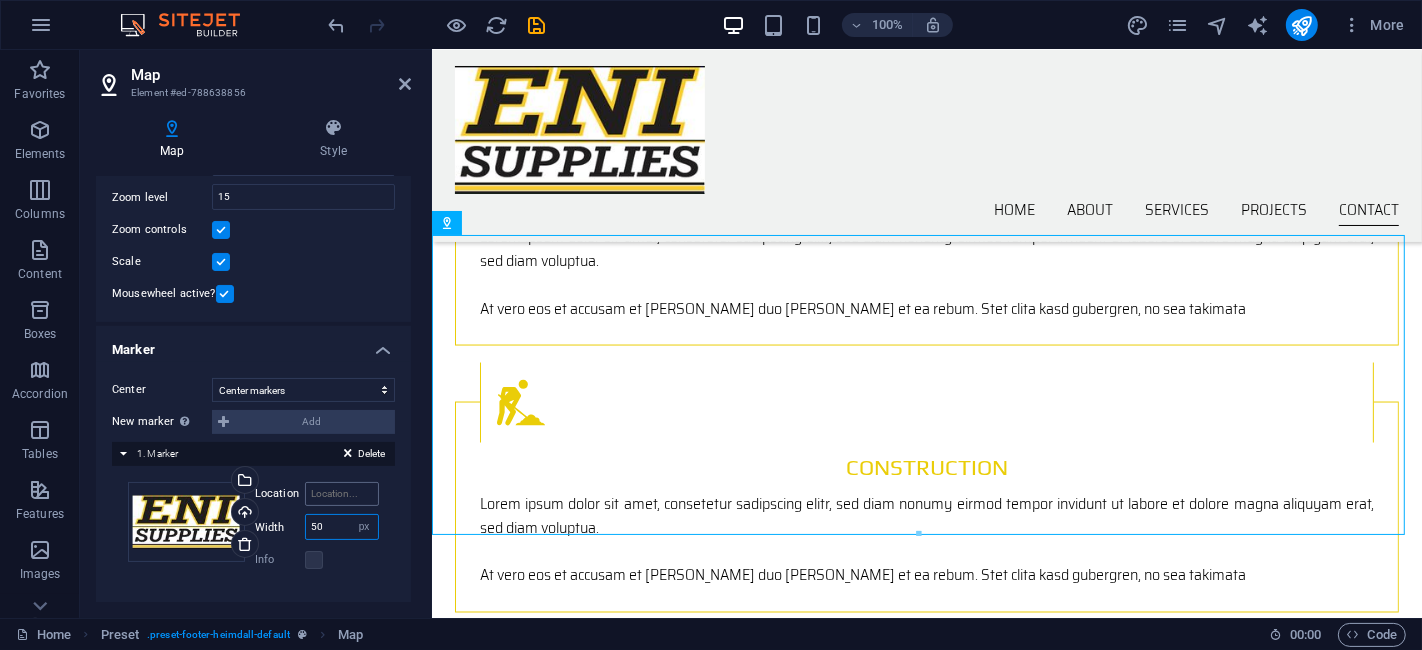 type on "50" 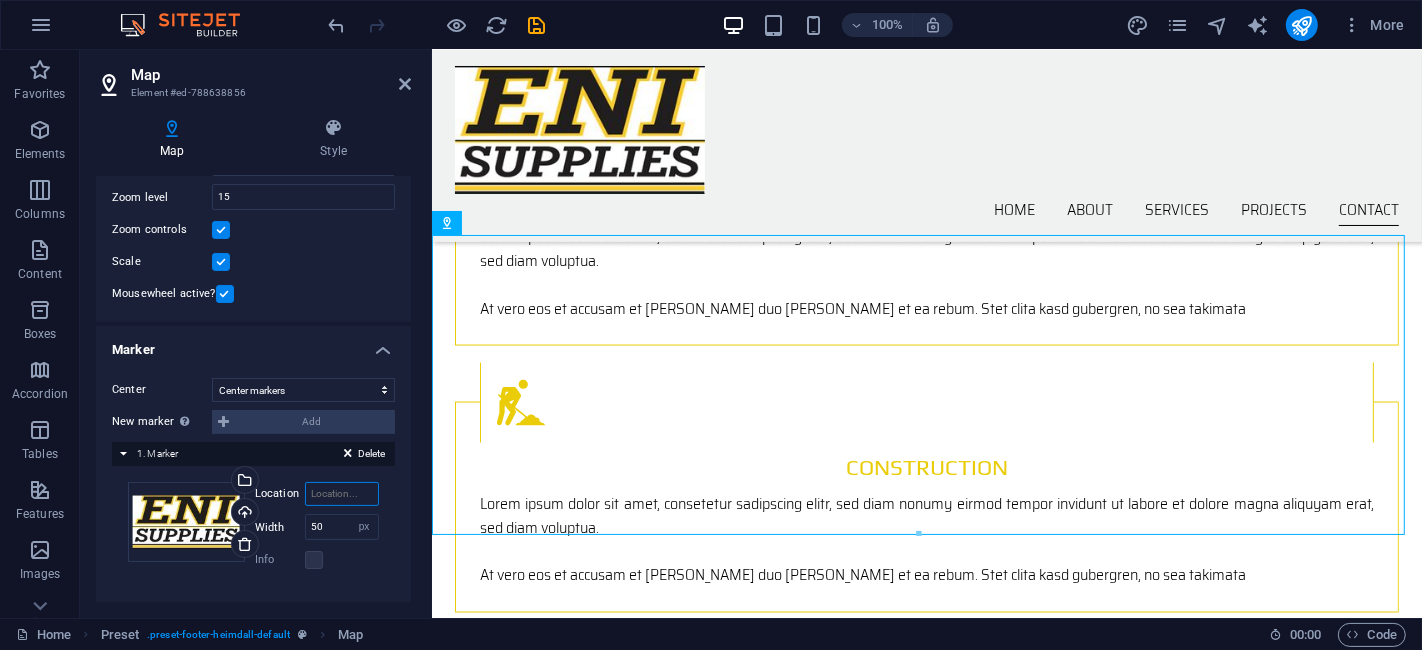 click on "Location" at bounding box center (342, 494) 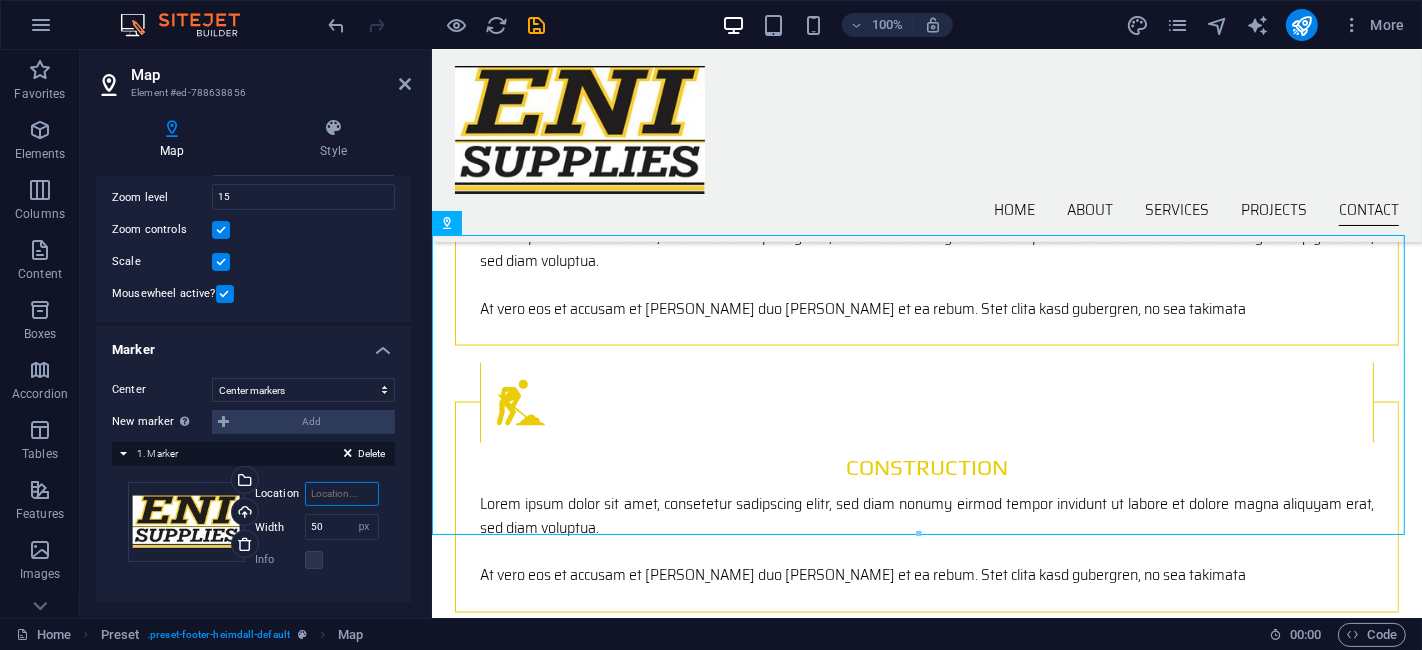 click on "Location" at bounding box center (342, 494) 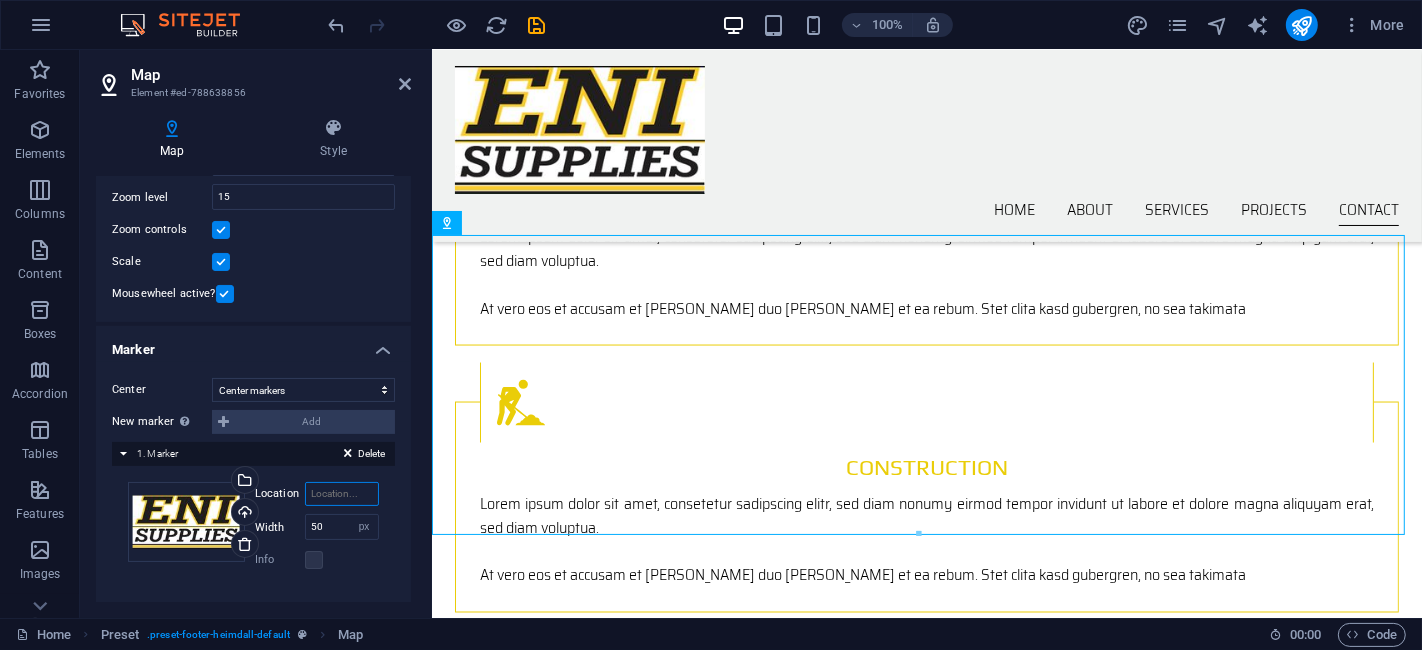 paste on "<iframe src="https://www.google.com/maps/embed?pb=!1m26!1m12!1m3!1d912.4473059416293!2d27.90060334298762!3d-25.722247346411883!2m3!1f0!2f0!3f0!3m2!1i1024!2i768!4f13.1!4m11!3e6!4m3!3m2!1d-25.7220841!2d27.9010403!4m5!1s0x1ebe2b69dac95da9%3A0x8aa62b9f1cc59206!2s30%20Beethoven%20St%2C%20Melodi%2C%20Hartbeespoort%2C%200216!3m2!1d-25.735609999999998!2d27.898266999999997!5e1!3m2!1sen!2sza!4v1752500089593!5m2!1sen!2sza" width="600" height="450" style="border:0;" allowfullscreen="" loading="lazy" referrerpolicy="no-referrer-when-downgrade"></iframe>" 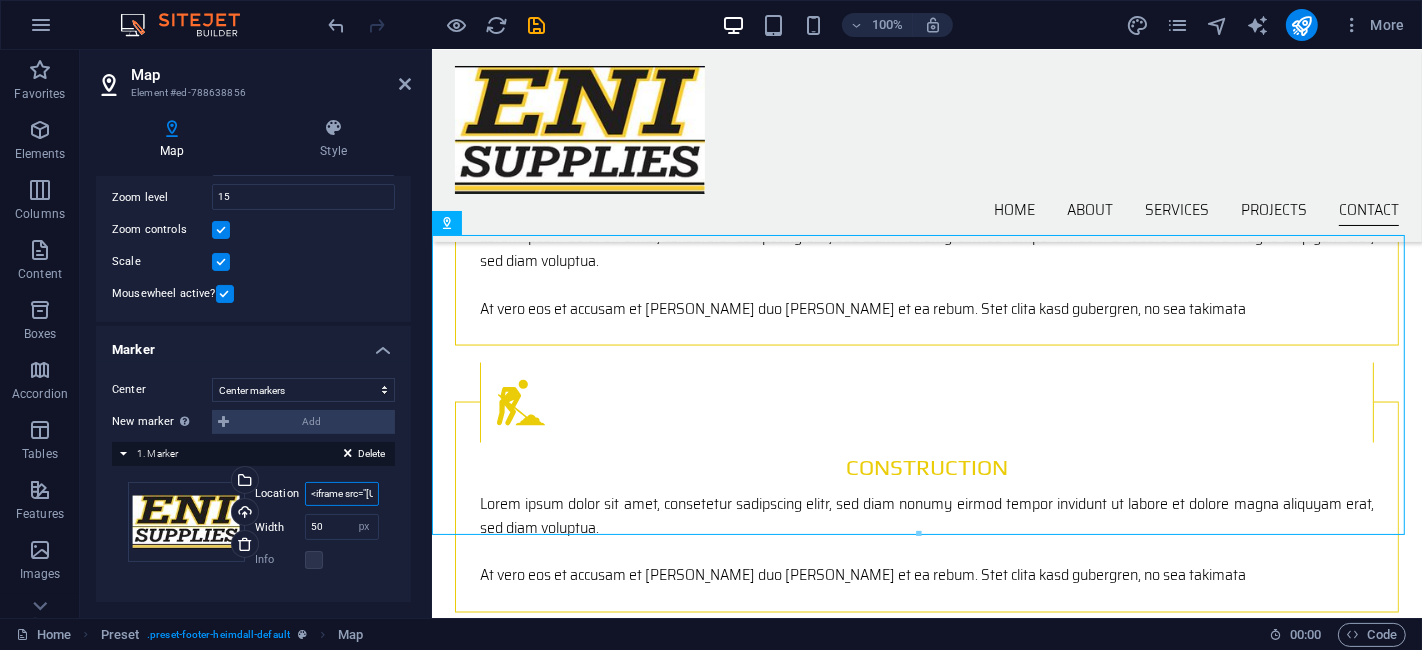 scroll, scrollTop: 0, scrollLeft: 2695, axis: horizontal 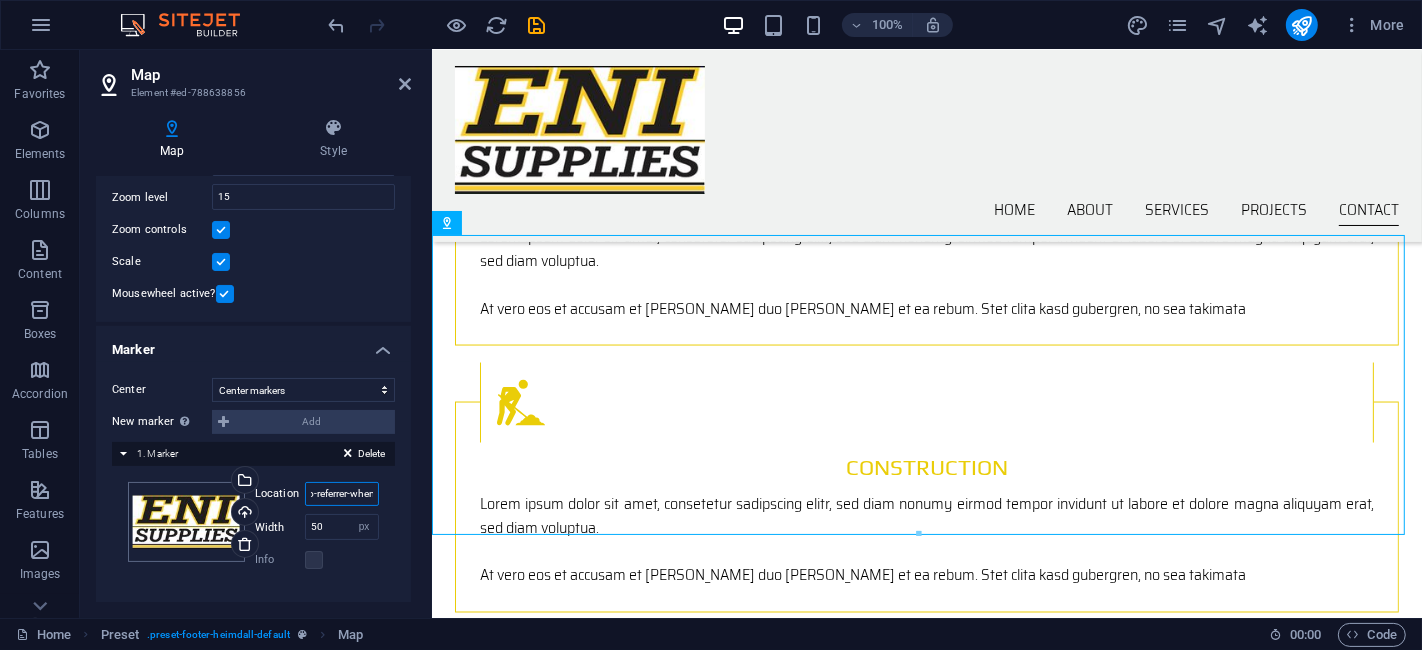 drag, startPoint x: 334, startPoint y: 489, endPoint x: 184, endPoint y: 490, distance: 150.00333 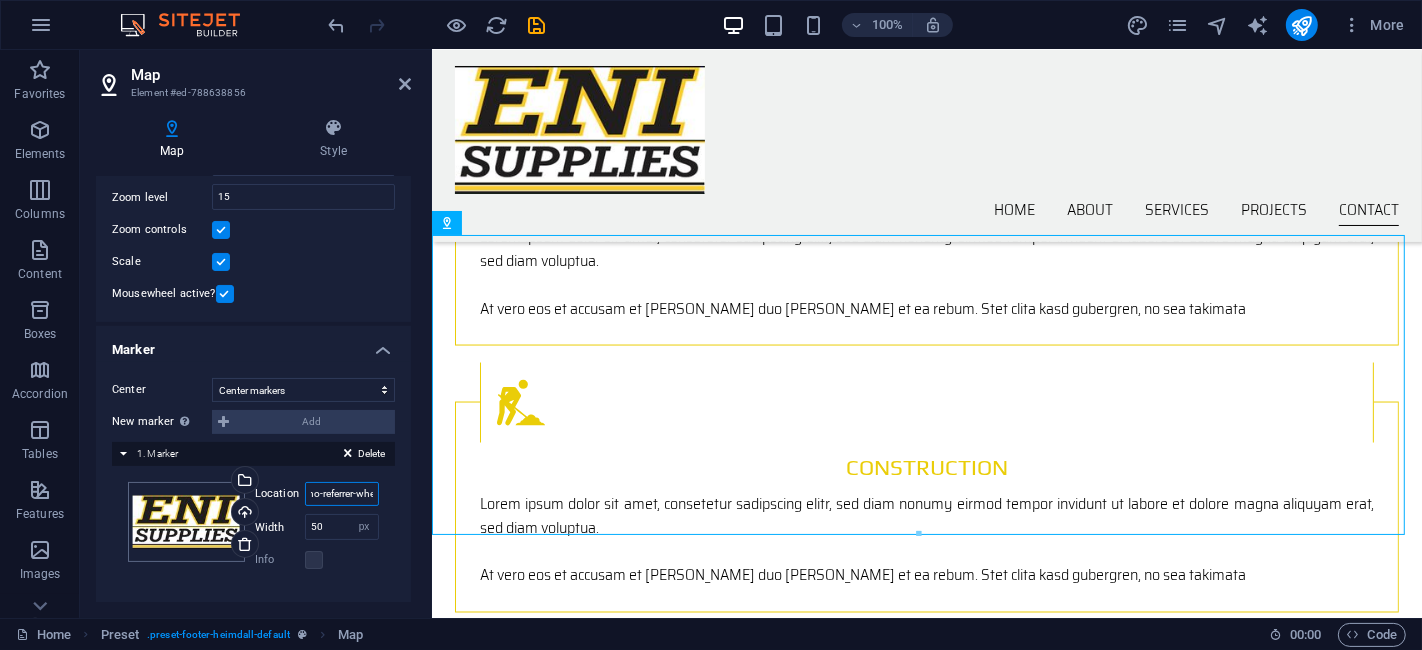 click on "Drag files here, click to choose files or select files from Files or our free stock photos & videos Select files from the file manager, stock photos, or upload file(s) Upload Location <iframe src="https://www.google.com/maps/embed?pb=!1m26!1m12!1m3!1d912.4473059416293!2d27.90060334298762!3d-25.722247346411883!2m3!1f0!2f0!3f0!3m2!1i1024!2i768!4f13.1!4m11!3e6!4m3!3m2!1d-25.7220841!2d27.9010403!4m5!1s0x1ebe2b69dac95da9%3A0x8aa62b9f1cc59206!2s30%20Beethoven%20St%2C%20Melodi%2C%20Hartbeespoort%2C%200216!3m2!1d-25.735609999999998!2d27.898266999999997!5e1!3m2!1sen!2sza!4v1752500089593!5m2!1sen!2sza" width="600" height="450" style="border:0;" allowfullscreen="" loading="lazy" referrerpolicy="no-referrer-when-downgrade"></iframe> Width 50 auto px Info Opened? Headline SEO Description Paragraph Format Normal Heading 1 Heading 2 Heading 3 Heading 4 Heading 5 Heading 6 Code Font Family Arial Georgia Impact Tahoma Times New Roman Verdana Font Size 8 9 10 11 12 14 18 24 30 36 48 60 72 96 Bold Italic Underline Strikethrough" at bounding box center (253, 527) 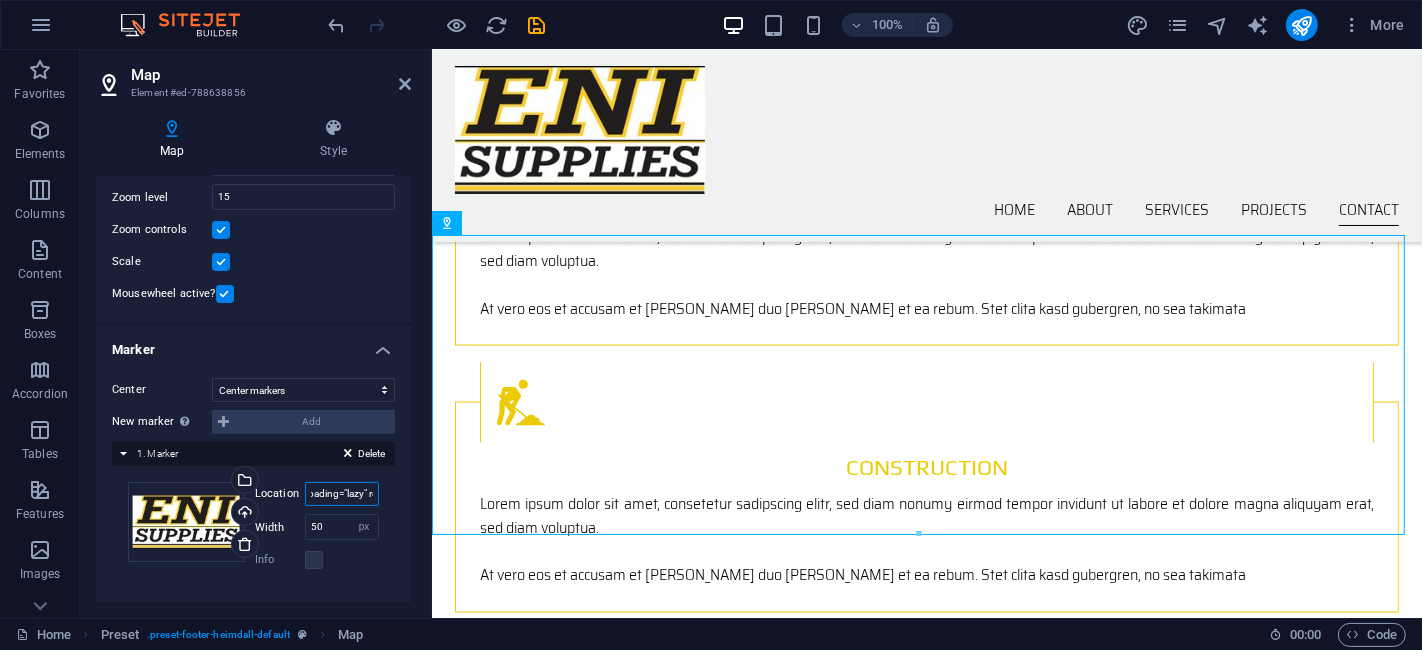 type on "<iframe src="https://www.google.com/maps/embed?pb=!1m26!1m12!1m3!1d912.4473059416293!2d27.90060334298762!3d-25.722247346411883!2m3!1f0!2f0!3f0!3m2!1i1024!2i768!4f13.1!4m11!3e6!4m3!3m2!1d-25.7220841!2d27.9010403!4m5!1s0x1ebe2b69dac95da9%3A0x8aa62b9f1cc59206!2s30%20Beethoven%20St%2C%20Melodi%2C%20Hartbeespoort%2C%200216!3m2!1d-25.735609999999998!2d27.898266999999997!5e1!3m2!1sen!2sza!4v1752500089593!5m2!1sen!2sza" width="600" height="450" style="border:0;" allowfullscreen="" loading="lazy" referrerpolicy="no-referrer-when-downgrade"></iframe>" 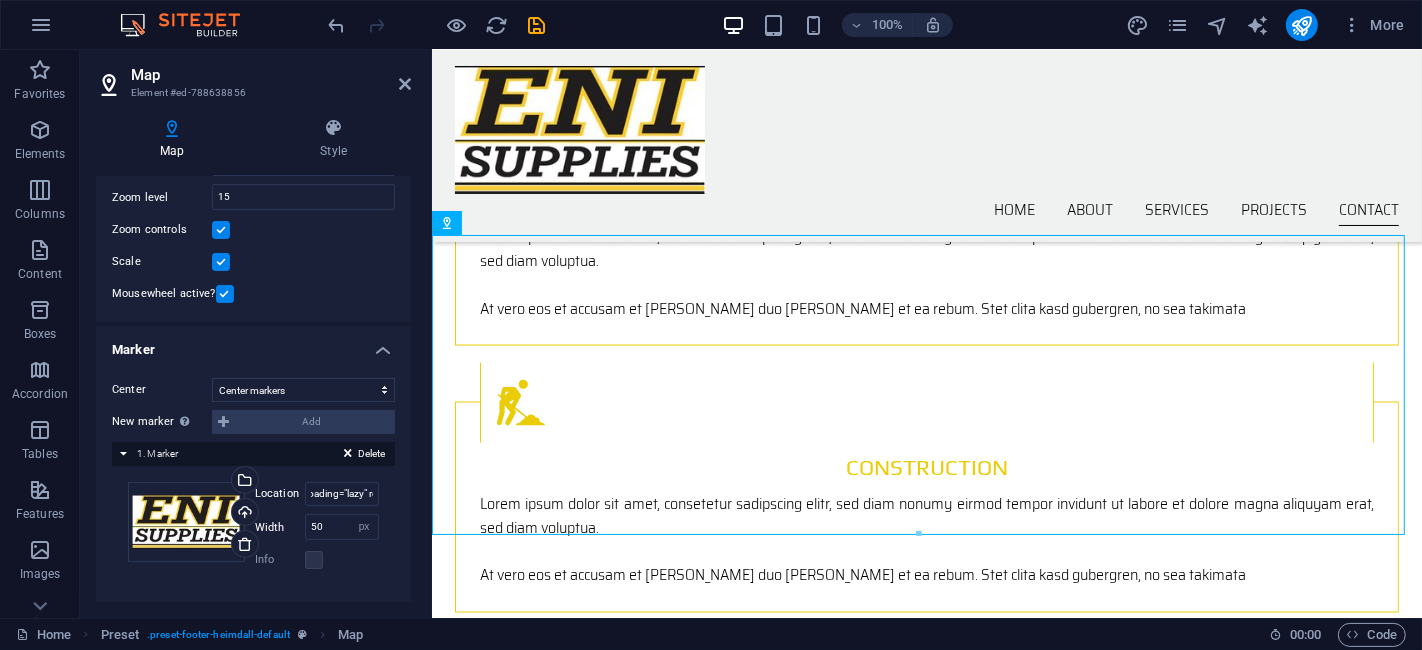 scroll, scrollTop: 0, scrollLeft: 0, axis: both 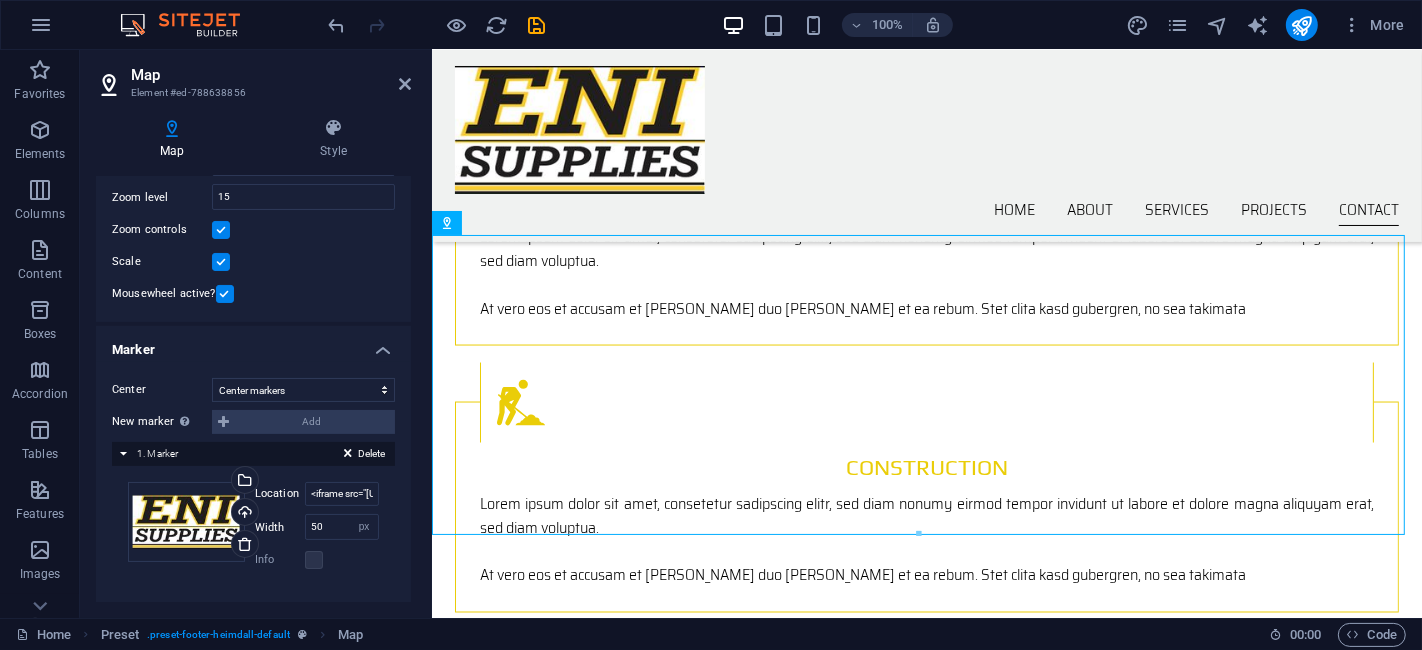 click on "Center Don't center Center markers Center and zoom markers New marker To enable this feature, please provide a Google Maps API key in the website settings. Add Delete 1. Marker Drag files here, click to choose files or select files from Files or our free stock photos & videos Select files from the file manager, stock photos, or upload file(s) Upload Location <iframe src="https://www.google.com/maps/embed?pb=!1m26!1m12!1m3!1d912.4473059416293!2d27.90060334298762!3d-25.722247346411883!2m3!1f0!2f0!3f0!3m2!1i1024!2i768!4f13.1!4m11!3e6!4m3!3m2!1d-25.7220841!2d27.9010403!4m5!1s0x1ebe2b69dac95da9%3A0x8aa62b9f1cc59206!2s30%20Beethoven%20St%2C%20Melodi%2C%20Hartbeespoort%2C%200216!3m2!1d-25.735609999999998!2d27.898266999999997!5e1!3m2!1sen!2sza!4v1752500089593!5m2!1sen!2sza" width="600" height="450" style="border:0;" allowfullscreen="" loading="lazy" referrerpolicy="no-referrer-when-downgrade"></iframe> Width 50 auto px Info Opened? Headline SEO Description Paragraph Format Normal Heading 1 Heading 2 Heading 3 Code 8" at bounding box center (253, 483) 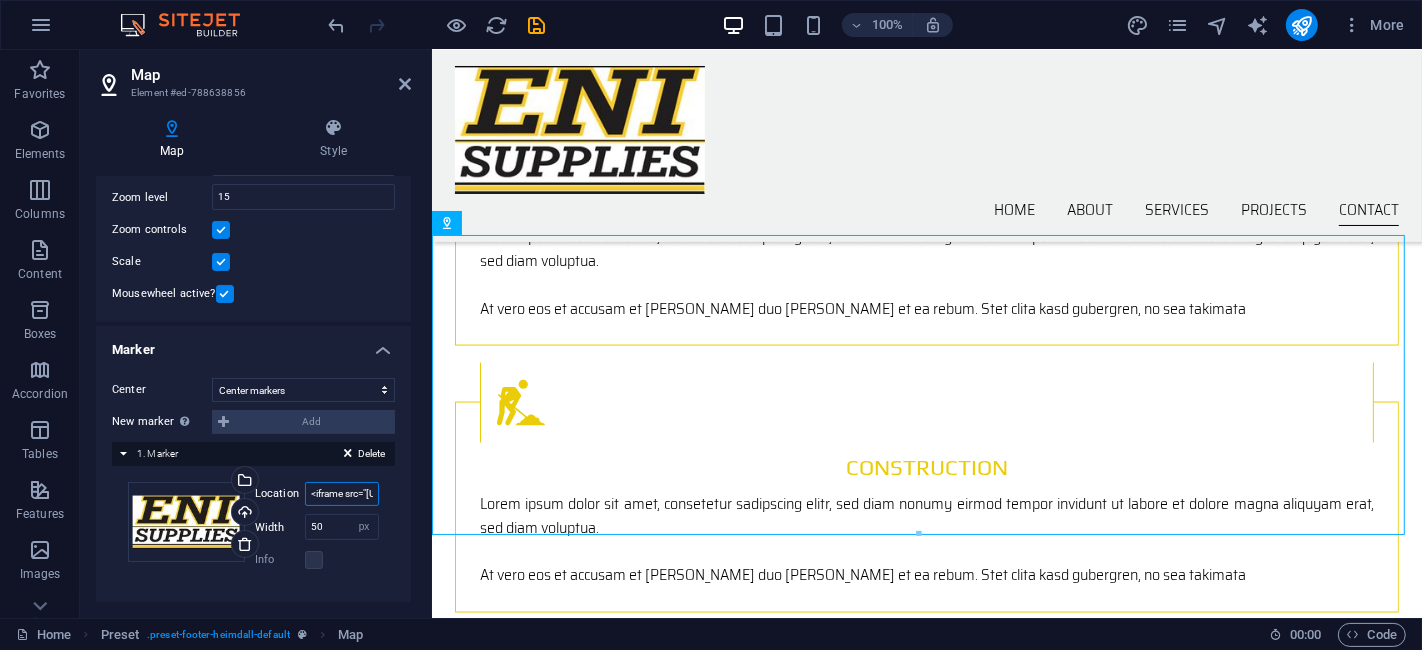 click on "<iframe src="https://www.google.com/maps/embed?pb=!1m26!1m12!1m3!1d912.4473059416293!2d27.90060334298762!3d-25.722247346411883!2m3!1f0!2f0!3f0!3m2!1i1024!2i768!4f13.1!4m11!3e6!4m3!3m2!1d-25.7220841!2d27.9010403!4m5!1s0x1ebe2b69dac95da9%3A0x8aa62b9f1cc59206!2s30%20Beethoven%20St%2C%20Melodi%2C%20Hartbeespoort%2C%200216!3m2!1d-25.735609999999998!2d27.898266999999997!5e1!3m2!1sen!2sza!4v1752500089593!5m2!1sen!2sza" width="600" height="450" style="border:0;" allowfullscreen="" loading="lazy" referrerpolicy="no-referrer-when-downgrade"></iframe>" at bounding box center (342, 494) 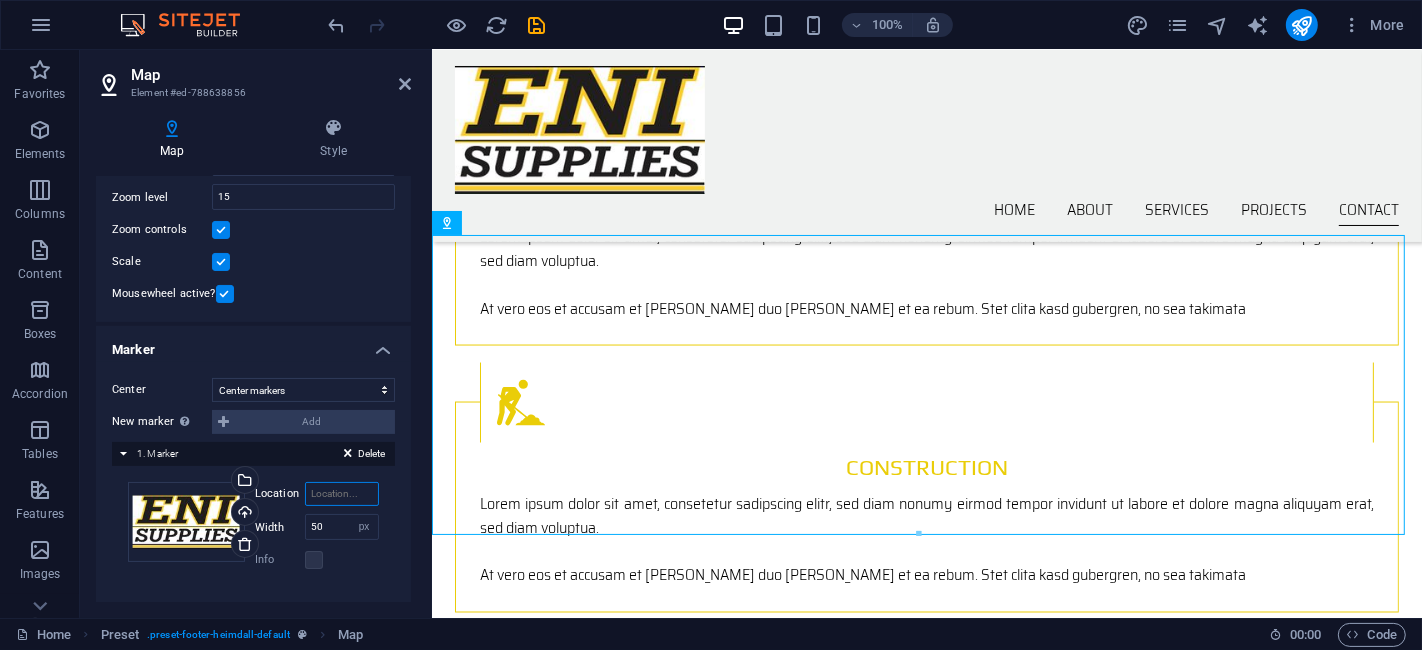 click on "Location" at bounding box center (342, 494) 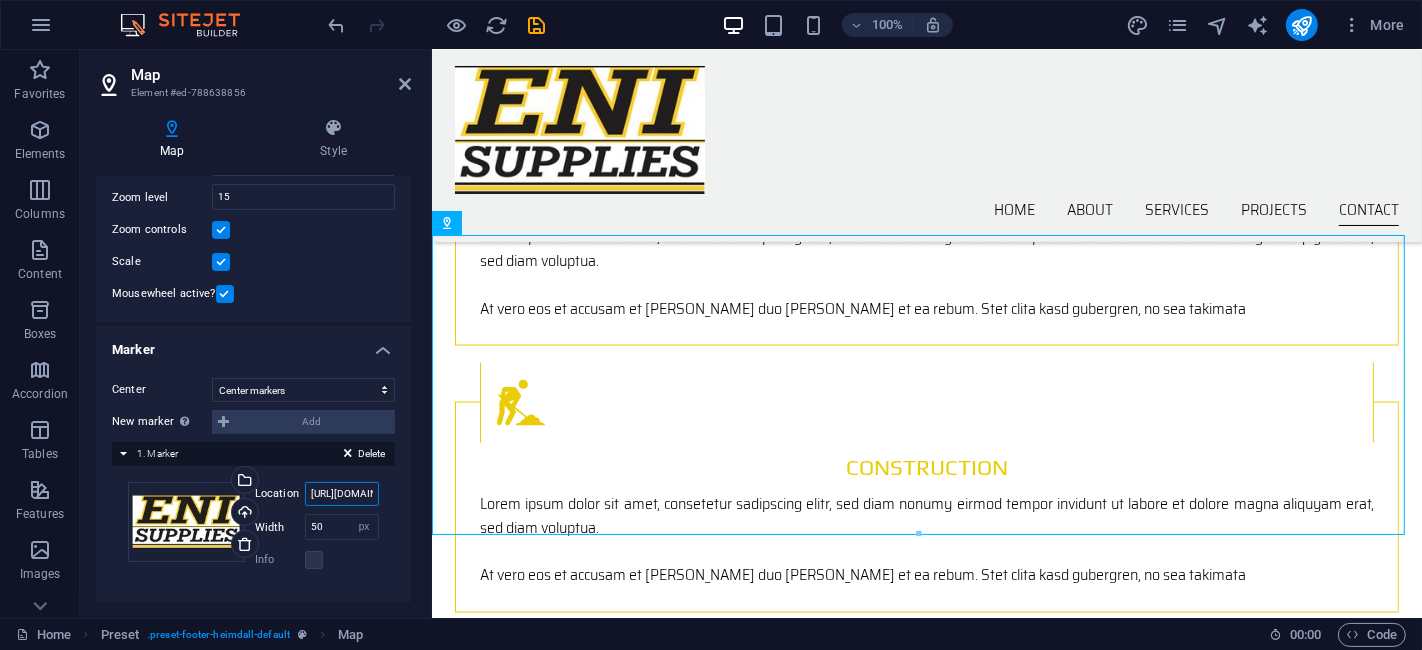 scroll, scrollTop: 0, scrollLeft: 144, axis: horizontal 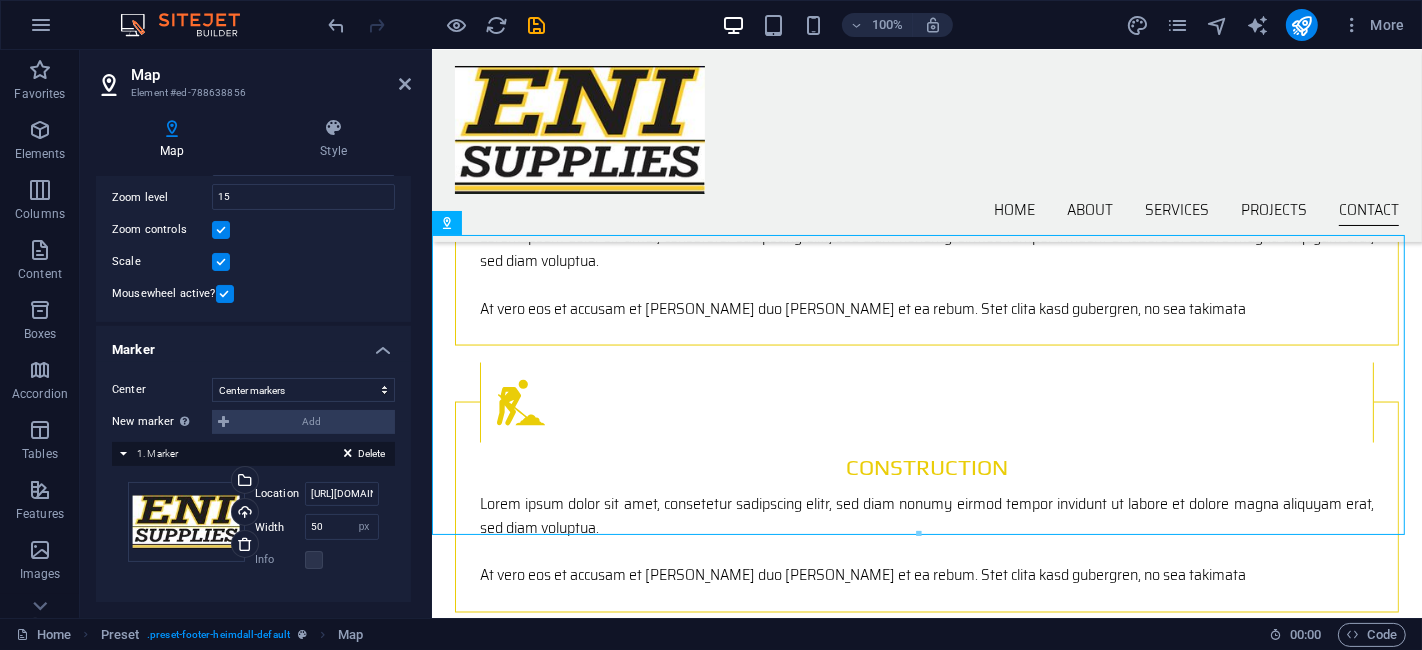 click on "Drag files here, click to choose files or select files from Files or our free stock photos & videos Select files from the file manager, stock photos, or upload file(s) Upload Location https://maps.app.goo.gl/dCU7khoBMpoi6wjs5 Width 50 auto px Info Opened? Headline SEO Description Paragraph Format Normal Heading 1 Heading 2 Heading 3 Heading 4 Heading 5 Heading 6 Code Font Family Arial Georgia Impact Tahoma Times New Roman Verdana Font Size 8 9 10 11 12 14 18 24 30 36 48 60 72 96 Bold Italic Underline Strikethrough Colors Icons Align Left Align Center Align Right Align Justify Unordered List Ordered List Insert Link Clear Formatting HTML" at bounding box center (253, 527) 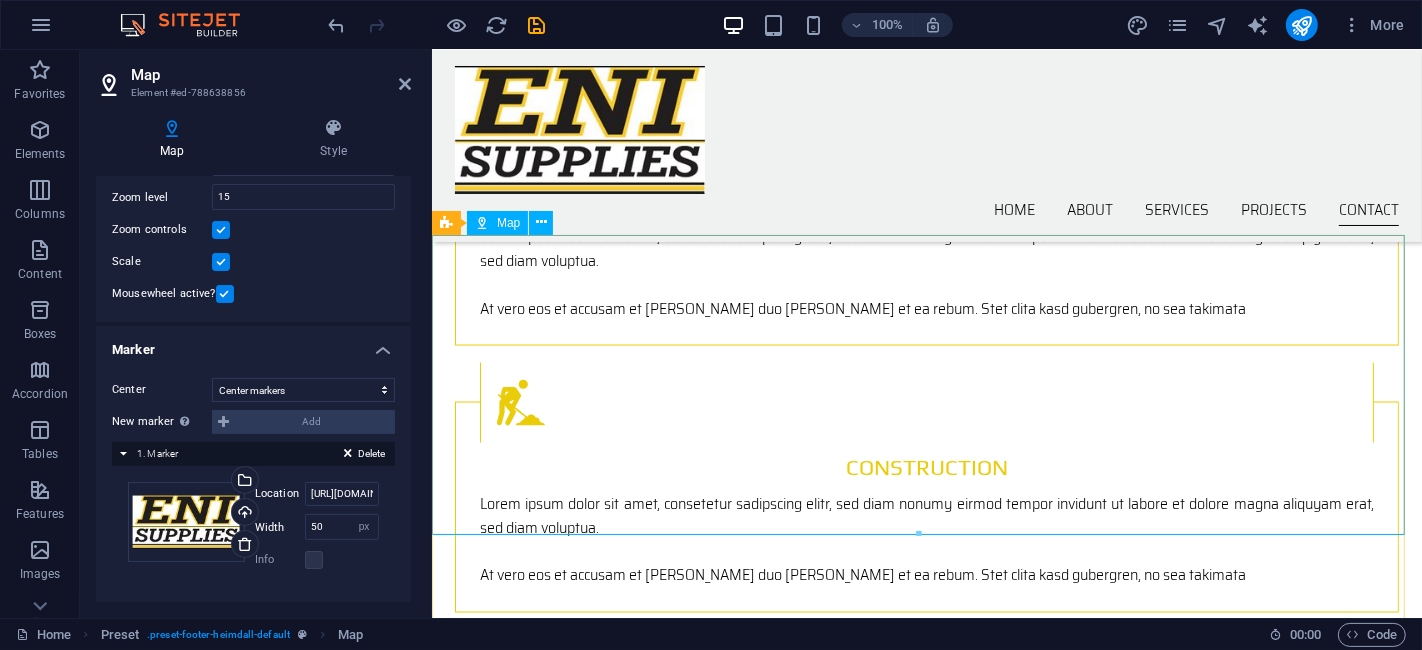 click on "← Move left → Move right ↑ Move up ↓ Move down + Zoom in - Zoom out Home Jump left by 75% End Jump right by 75% Page Up Jump up by 75% Page Down Jump down by 75% Map Terrain Satellite Labels Keyboard shortcuts Map Data Map data ©2025 GeoBasis-DE/BKG (©2009), Google Map data ©2025 GeoBasis-DE/BKG (©2009), Google 200 m  Click to toggle between metric and imperial units Terms Report a map error" at bounding box center [926, 1969] 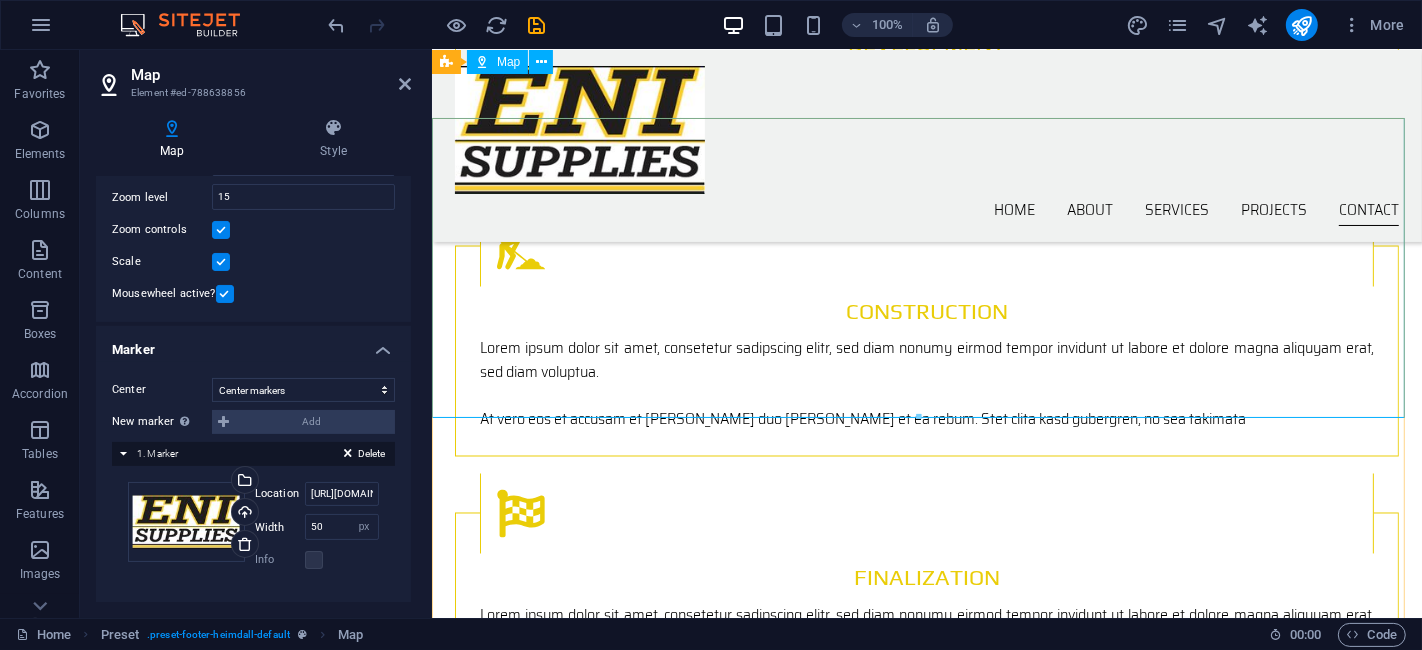 scroll, scrollTop: 2797, scrollLeft: 0, axis: vertical 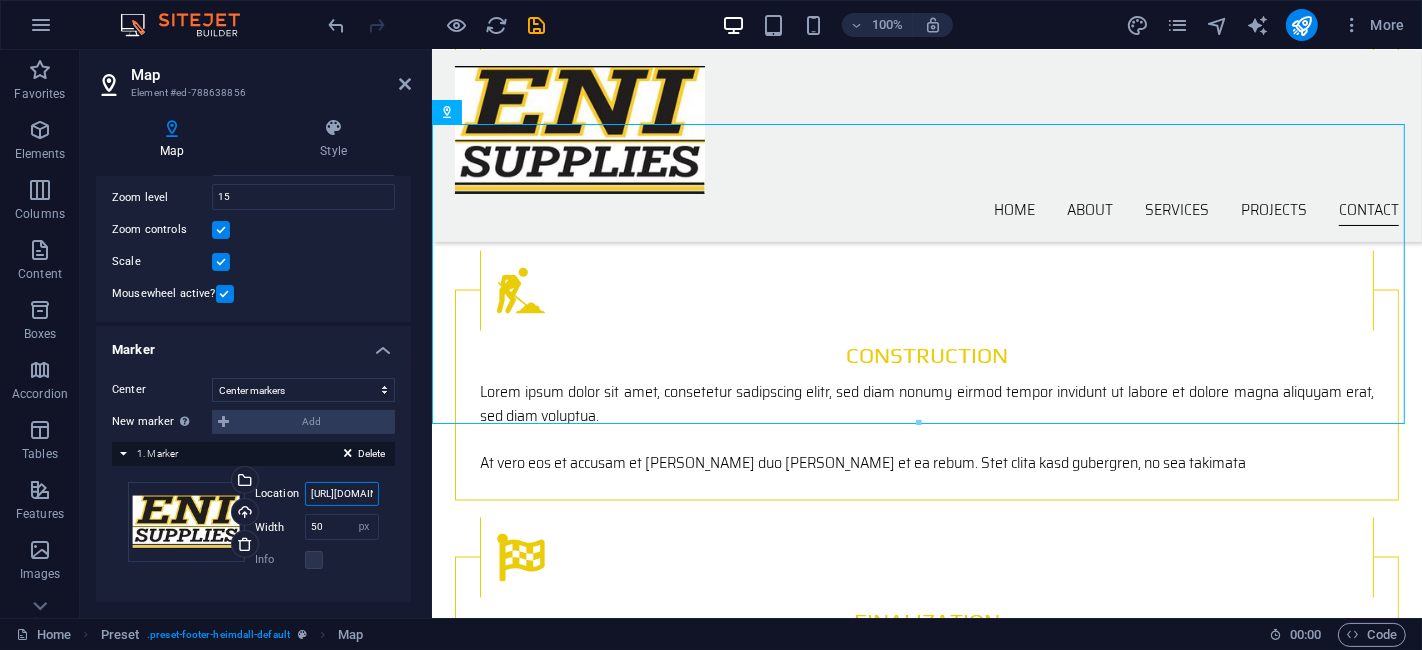 click on "https://maps.app.goo.gl/dCU7khoBMpoi6wjs5" at bounding box center [342, 494] 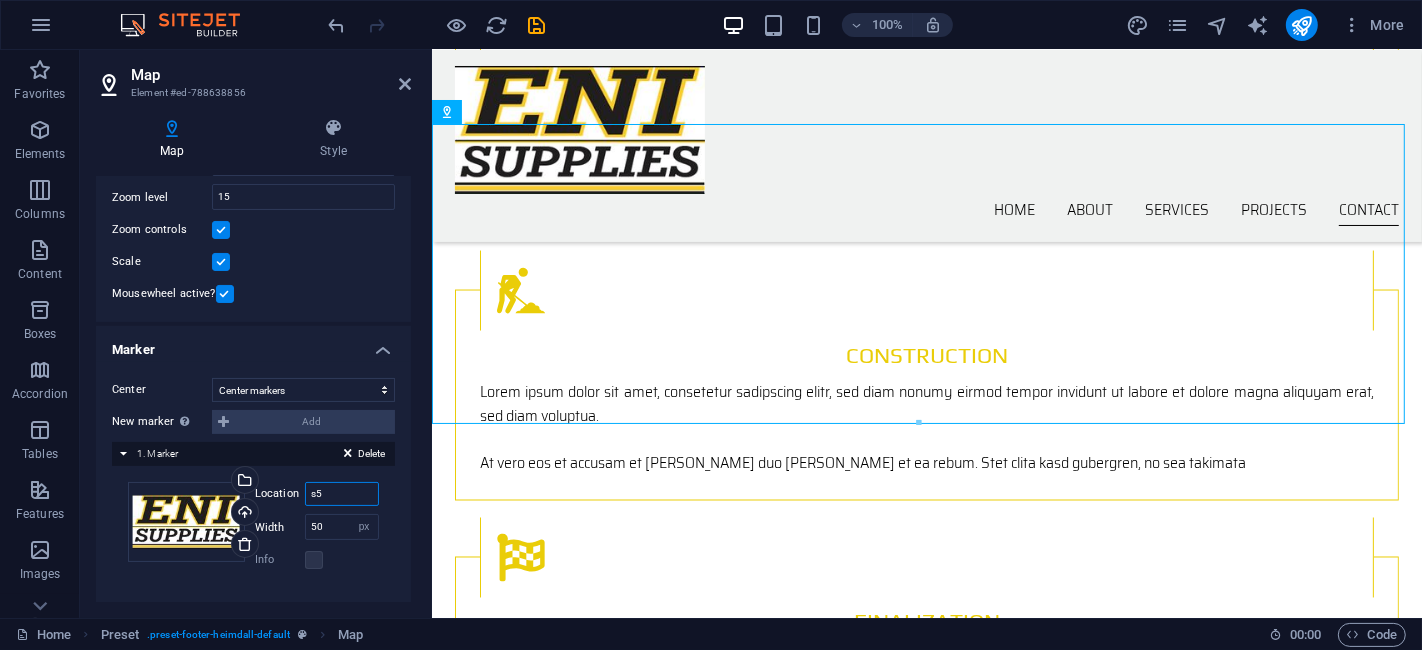 type on "5" 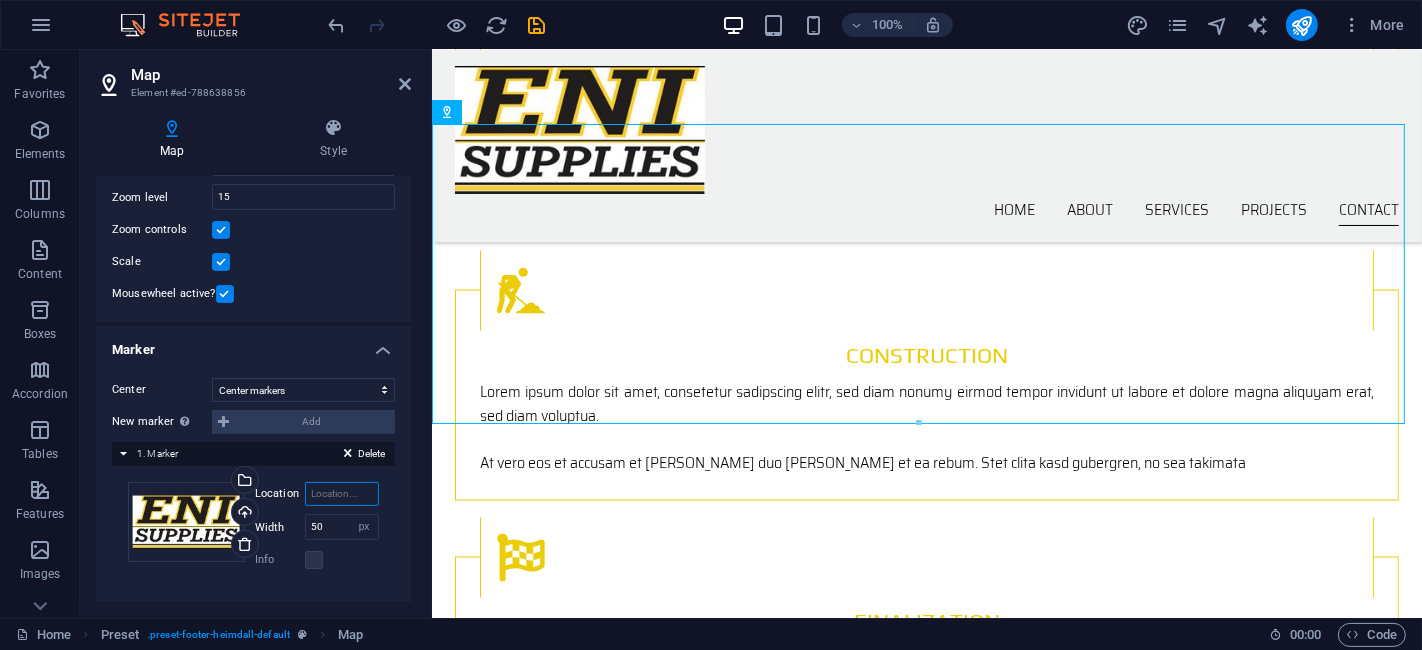paste on "-25.722230, 27.900822" 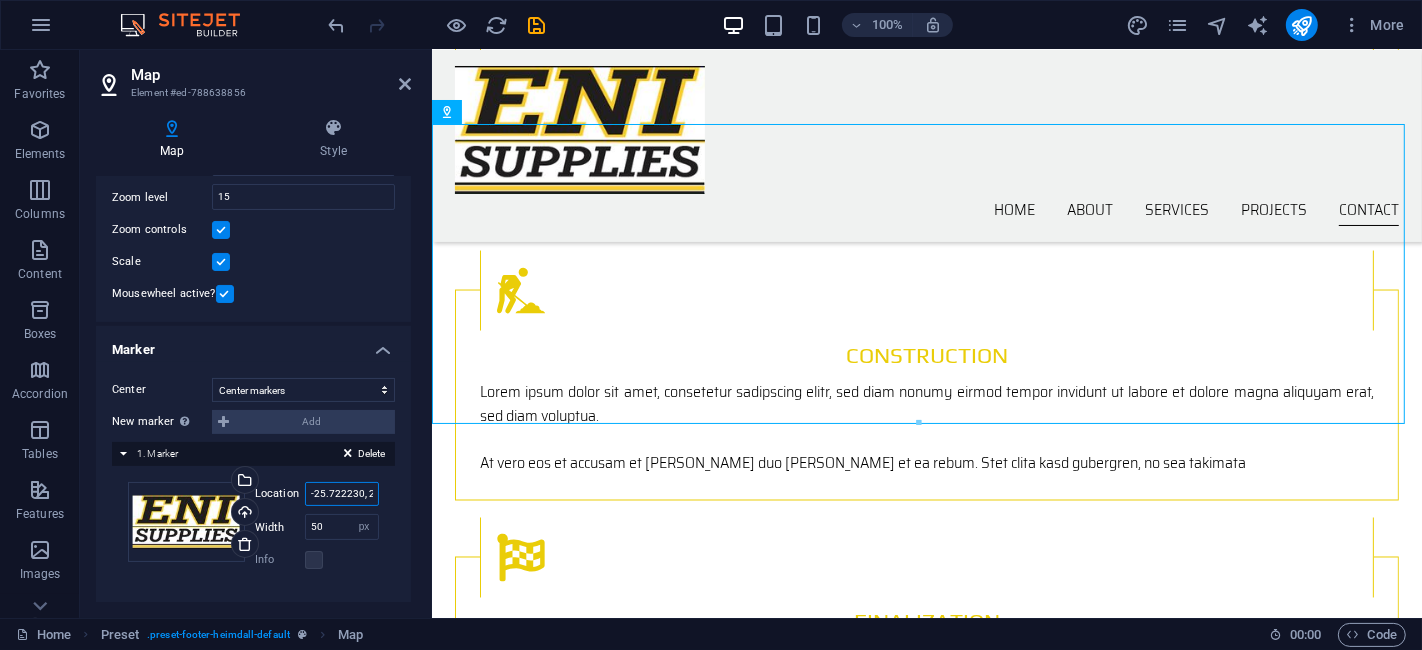 scroll, scrollTop: 0, scrollLeft: 40, axis: horizontal 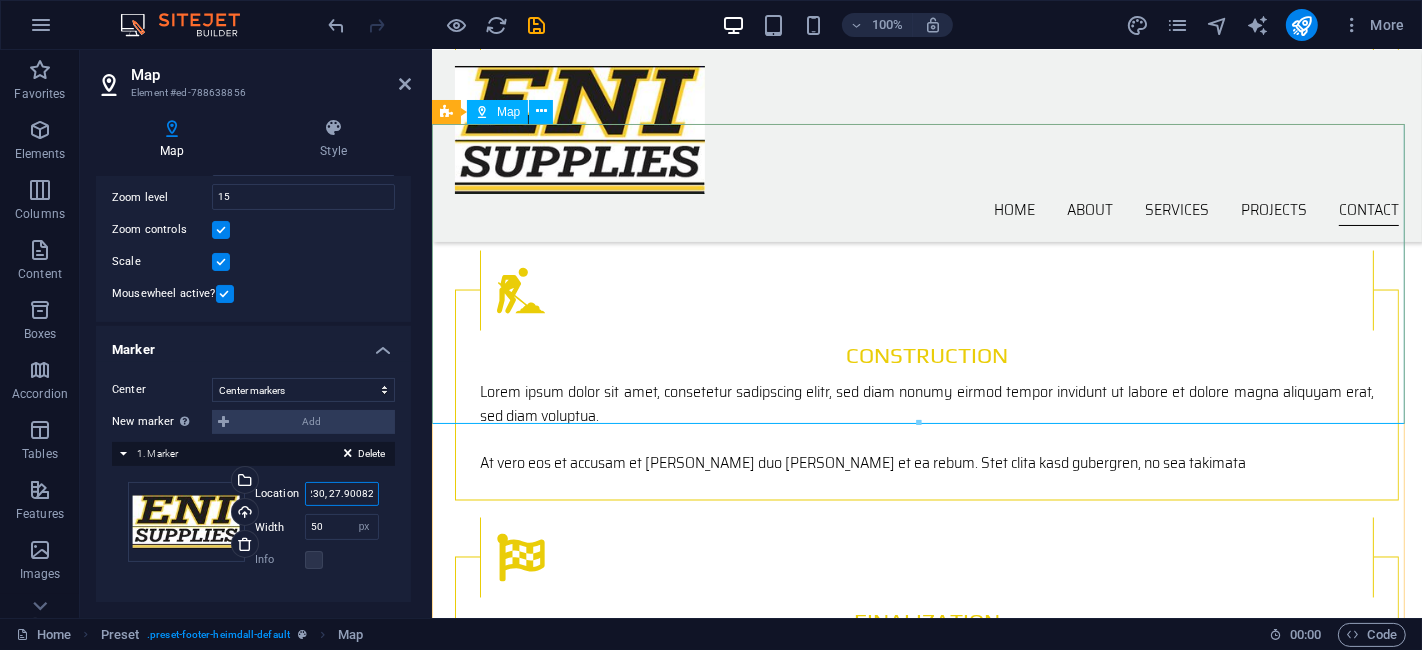 type on "-25.722230, 27.900822" 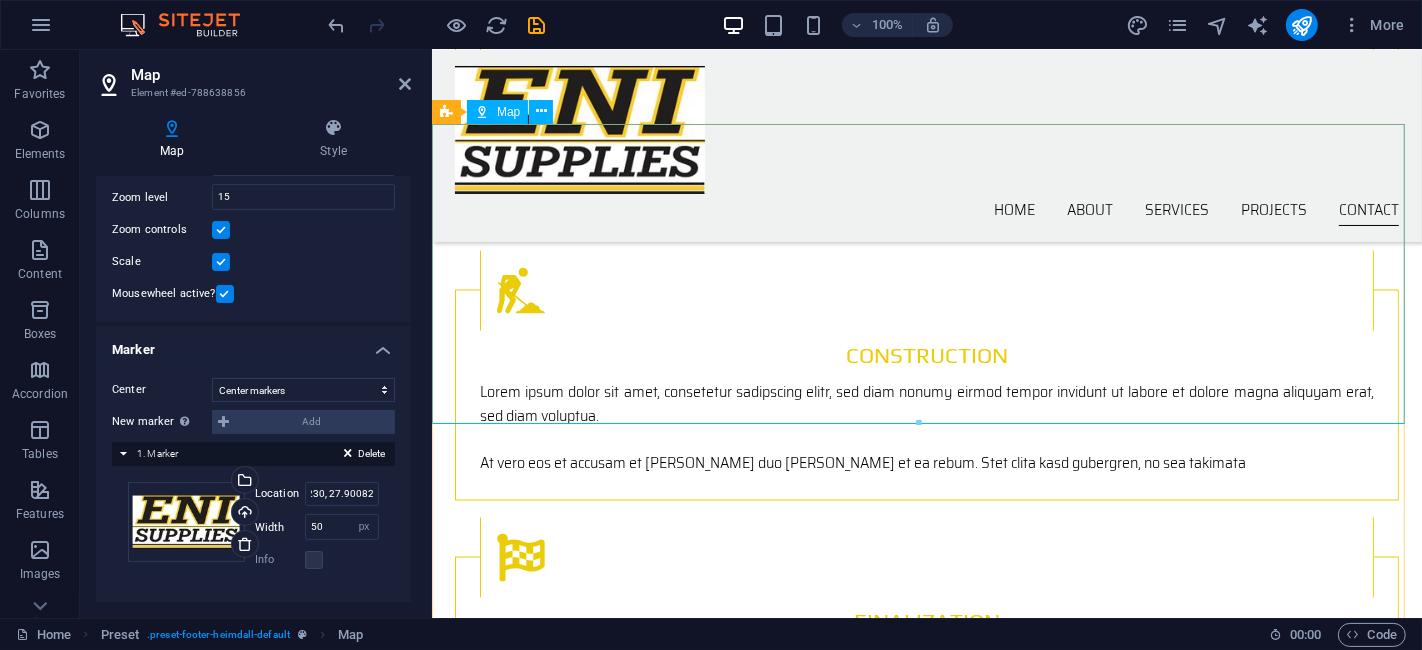 scroll, scrollTop: 0, scrollLeft: 0, axis: both 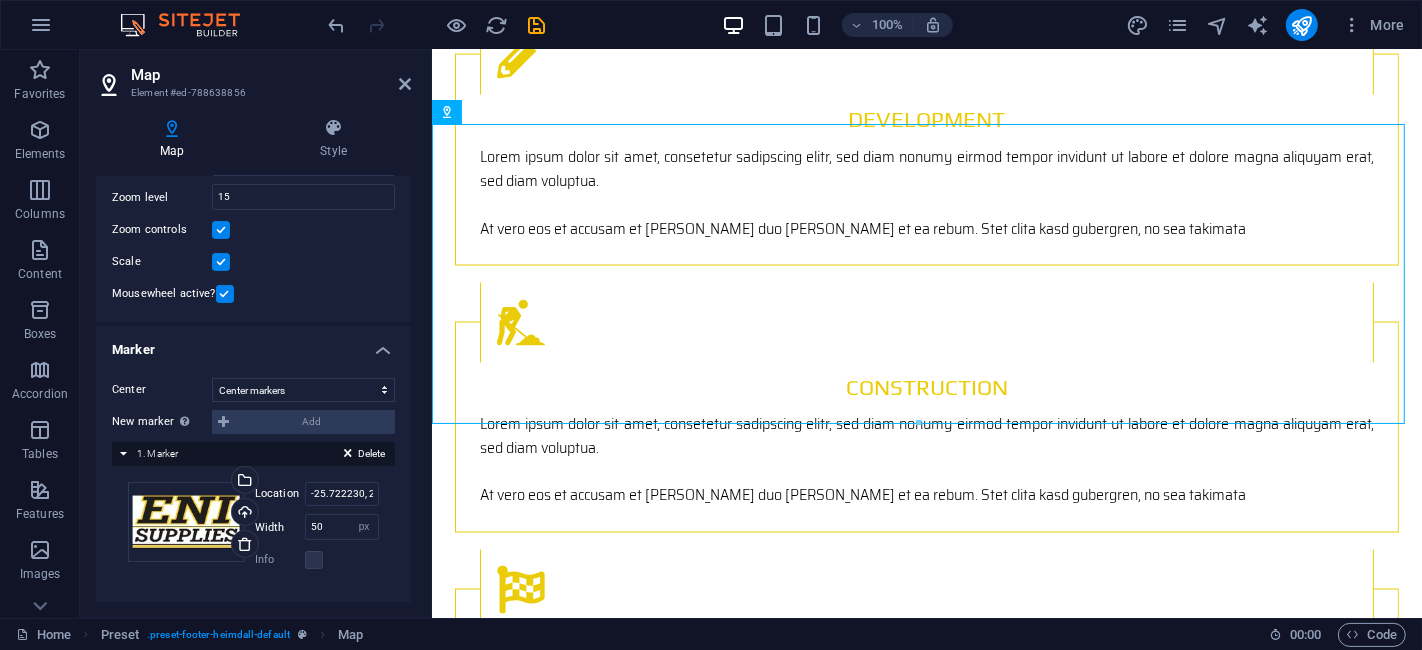 click on "Info" at bounding box center [317, 560] 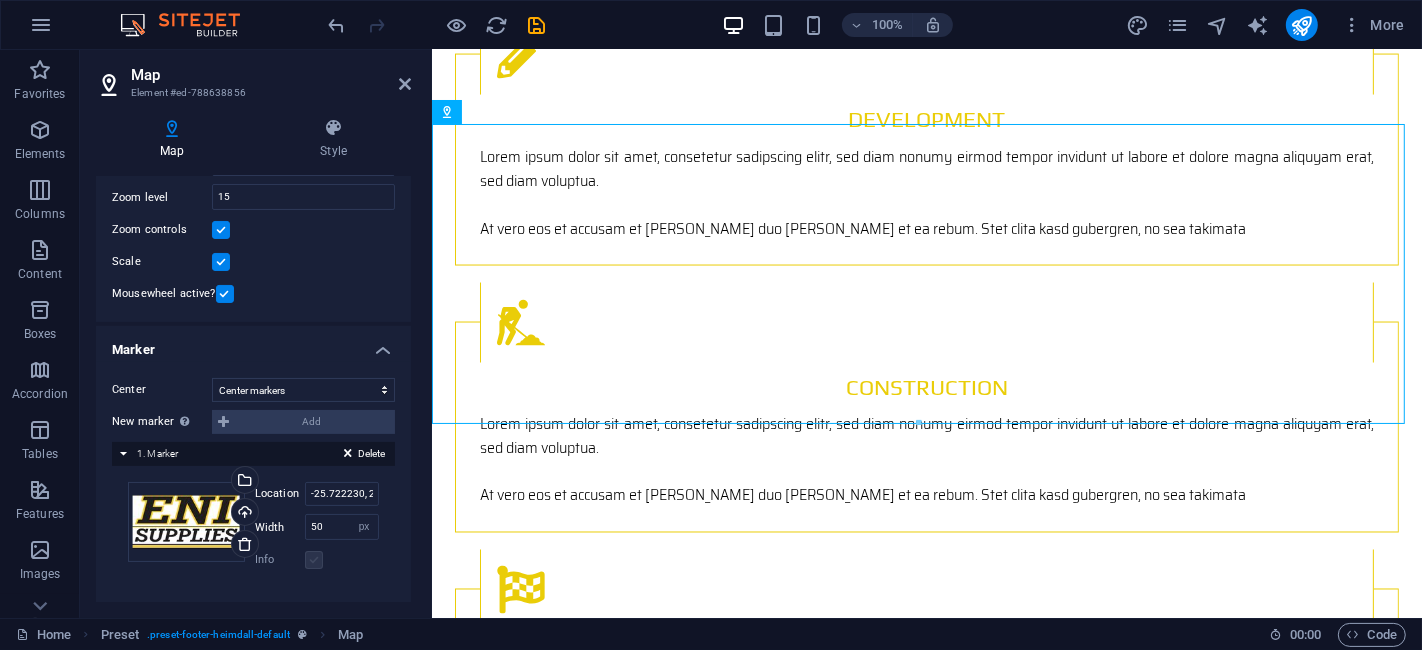 click at bounding box center (314, 560) 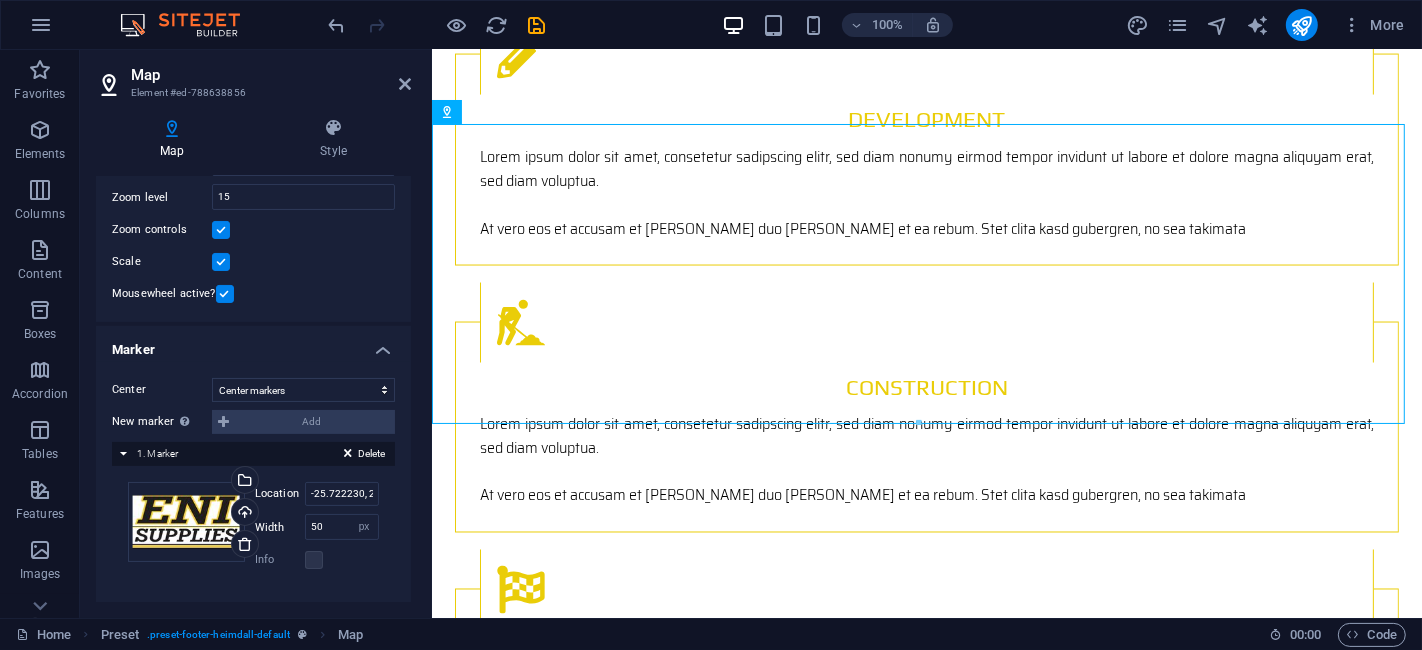 click on "Drag files here, click to choose files or select files from Files or our free stock photos & videos Select files from the file manager, stock photos, or upload file(s) Upload Location -25.722230, 27.900822 Width 50 auto px Info Opened? Headline SEO Description Paragraph Format Normal Heading 1 Heading 2 Heading 3 Heading 4 Heading 5 Heading 6 Code Font Family Arial Georgia Impact Tahoma Times New Roman Verdana Font Size 8 9 10 11 12 14 18 24 30 36 48 60 72 96 Bold Italic Underline Strikethrough Colors Icons Align Left Align Center Align Right Align Justify Unordered List Ordered List Insert Link Clear Formatting HTML" at bounding box center (253, 527) 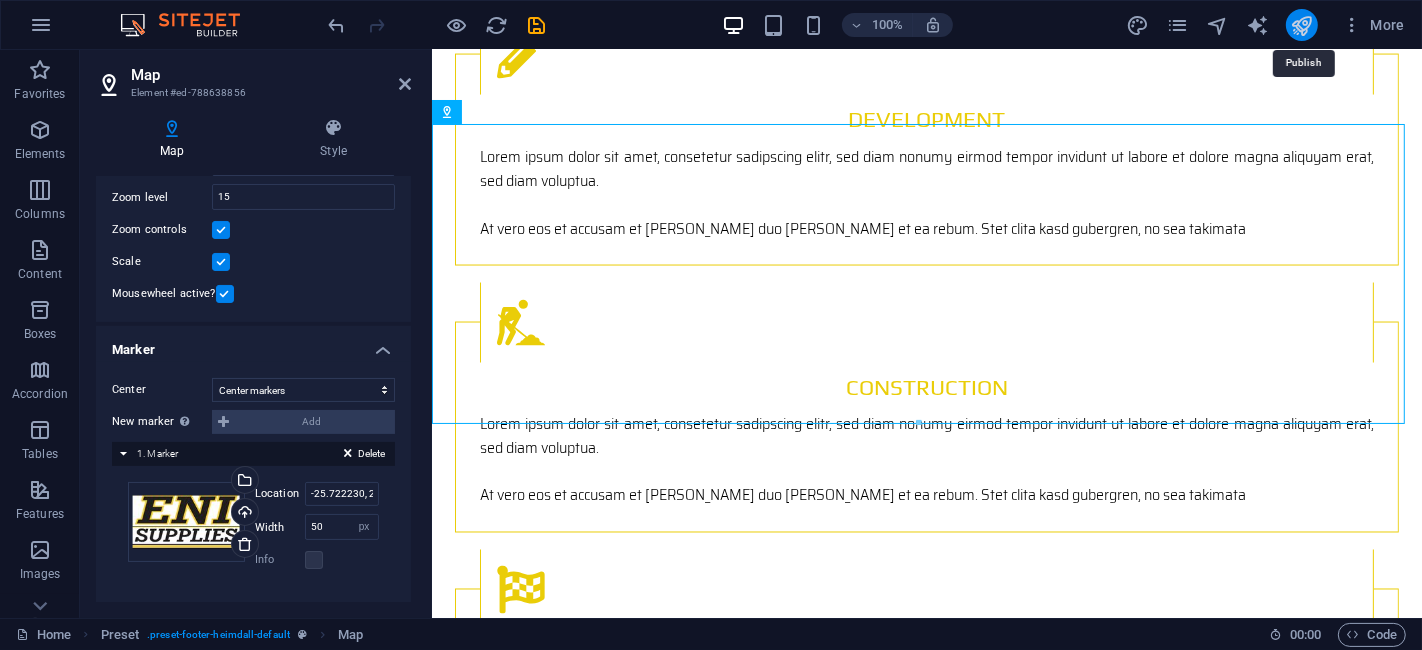 click at bounding box center (1301, 25) 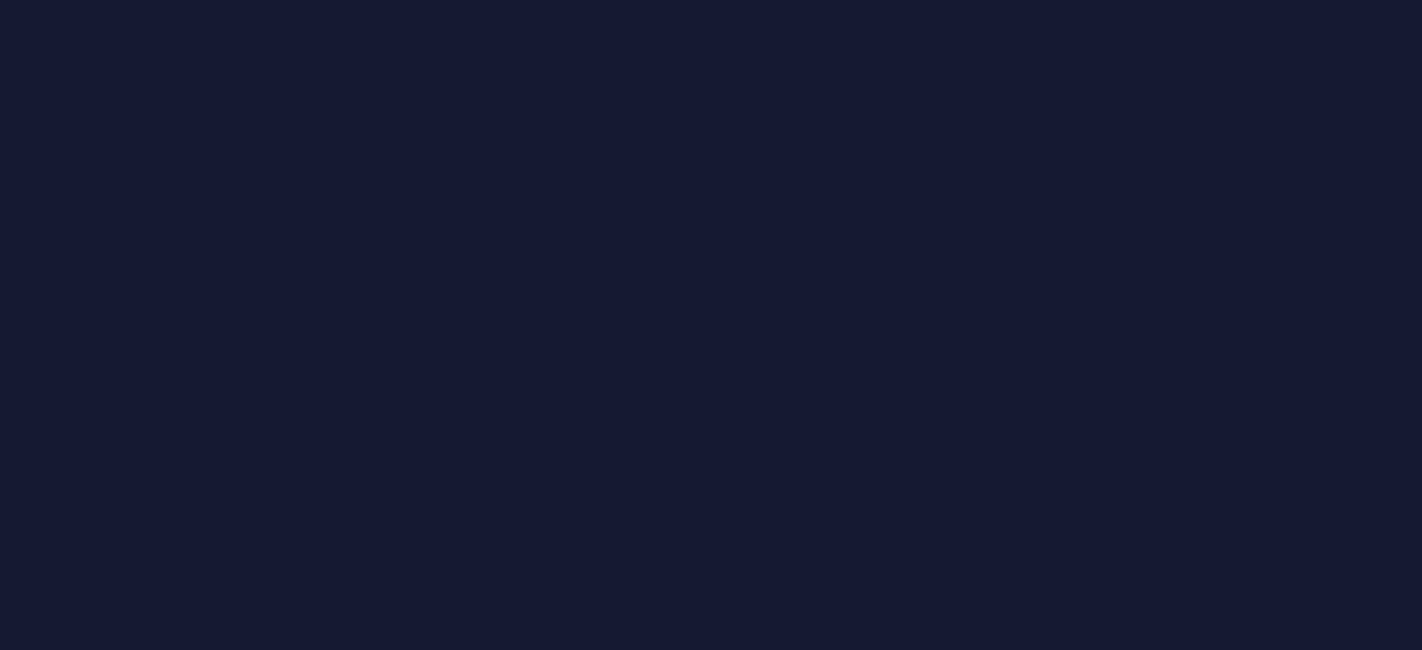 scroll, scrollTop: 0, scrollLeft: 0, axis: both 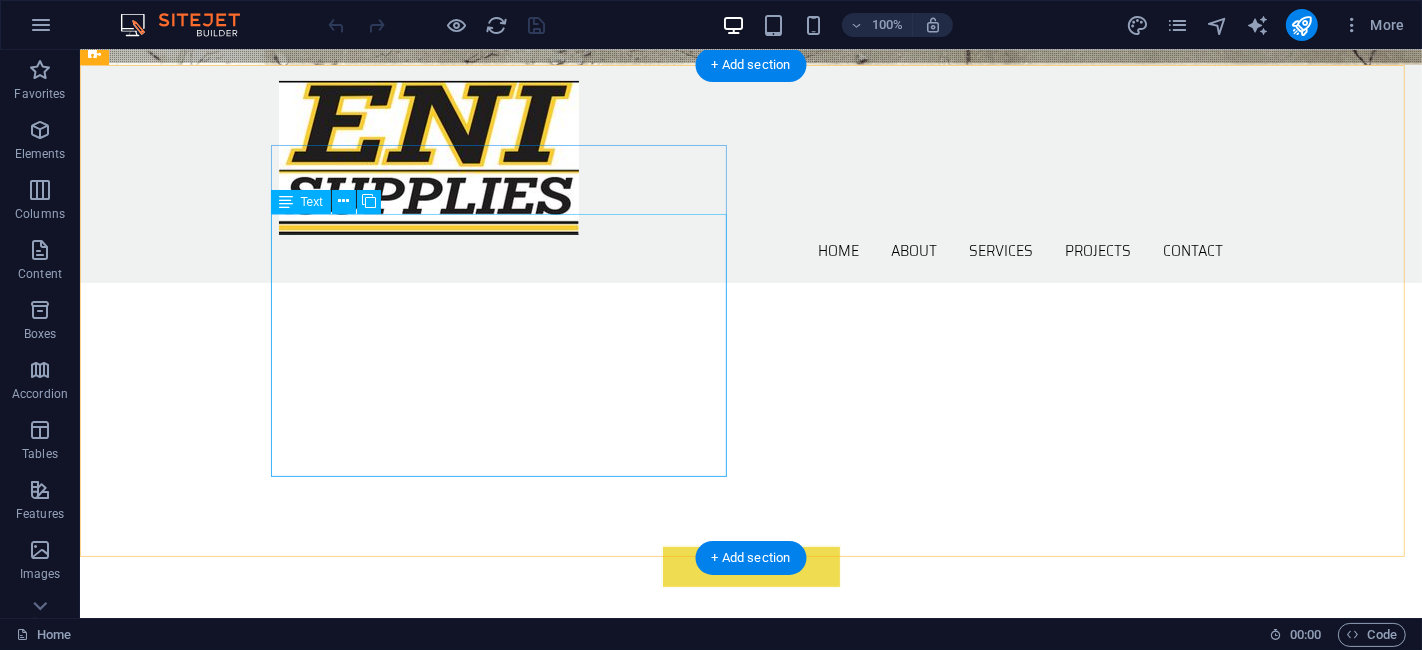click on "Lorem ipsum dolor sit amet, consetetur sadipscing elitr, sed diam nonumy eirmod tempor invidunt ut labore et dolore magna aliquyam erat, sed diam voluptua. At vero eos et accusam et [PERSON_NAME] duo [PERSON_NAME] et ea rebum. Stet clita kasd gubergren, no sea takimata sanctus est Lorem ipsum dolor sit amet.  Lorem ipsum dolor sit amet, consetetur sadipscing elitr, sed diam nonumy eirmod tempor invidunt ut labore et dolore magna aliquyam erat, sed diam voluptua. At vero eos et accusam et [PERSON_NAME] duo [PERSON_NAME] et ea rebum. Stet clita kasd gubergren, no sea takimata sanctus est Lorem ipsum dolor sit amet." at bounding box center [567, 901] 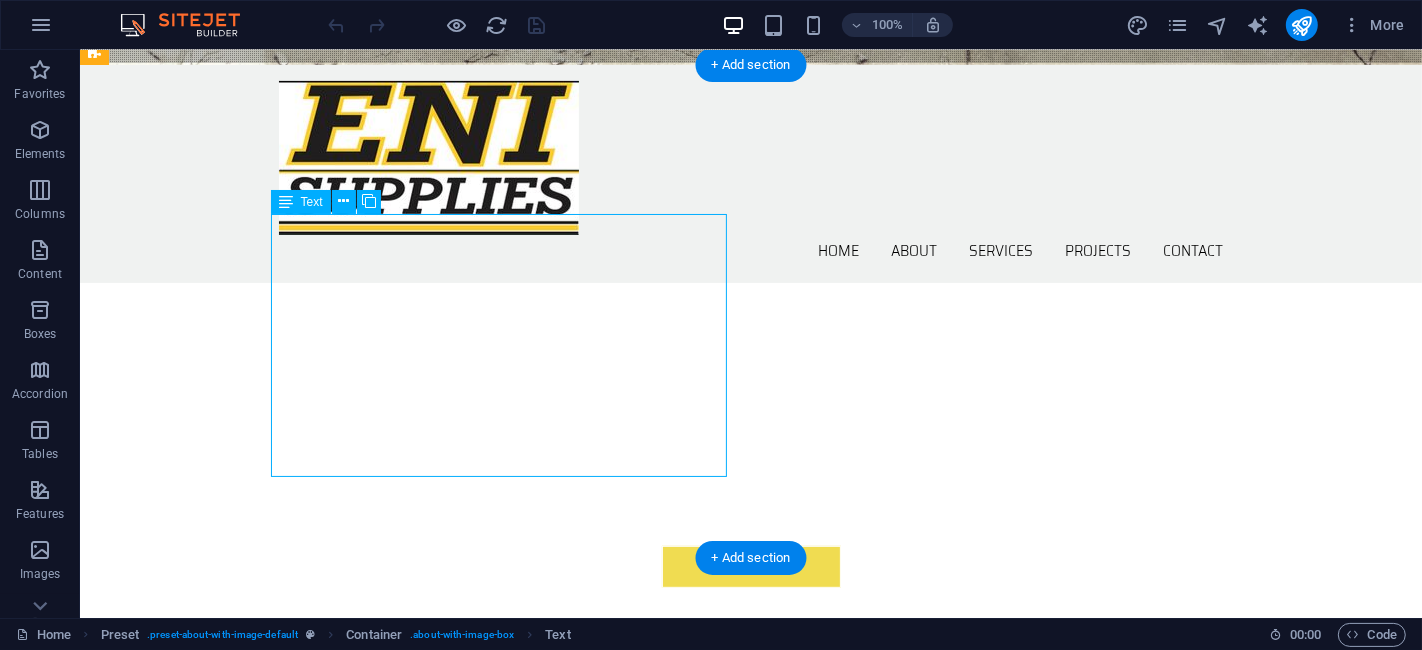 click on "Lorem ipsum dolor sit amet, consetetur sadipscing elitr, sed diam nonumy eirmod tempor invidunt ut labore et dolore magna aliquyam erat, sed diam voluptua. At vero eos et accusam et [PERSON_NAME] duo [PERSON_NAME] et ea rebum. Stet clita kasd gubergren, no sea takimata sanctus est Lorem ipsum dolor sit amet.  Lorem ipsum dolor sit amet, consetetur sadipscing elitr, sed diam nonumy eirmod tempor invidunt ut labore et dolore magna aliquyam erat, sed diam voluptua. At vero eos et accusam et [PERSON_NAME] duo [PERSON_NAME] et ea rebum. Stet clita kasd gubergren, no sea takimata sanctus est Lorem ipsum dolor sit amet." at bounding box center (567, 901) 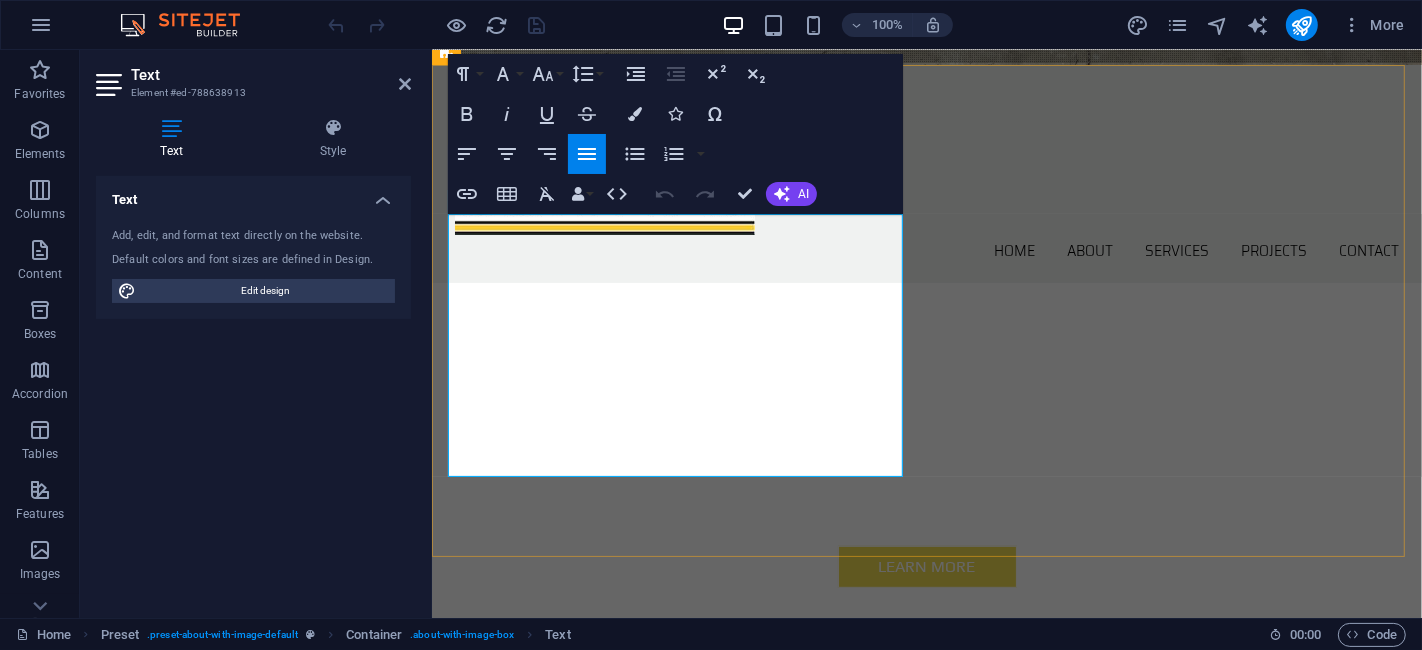 click at bounding box center [919, 901] 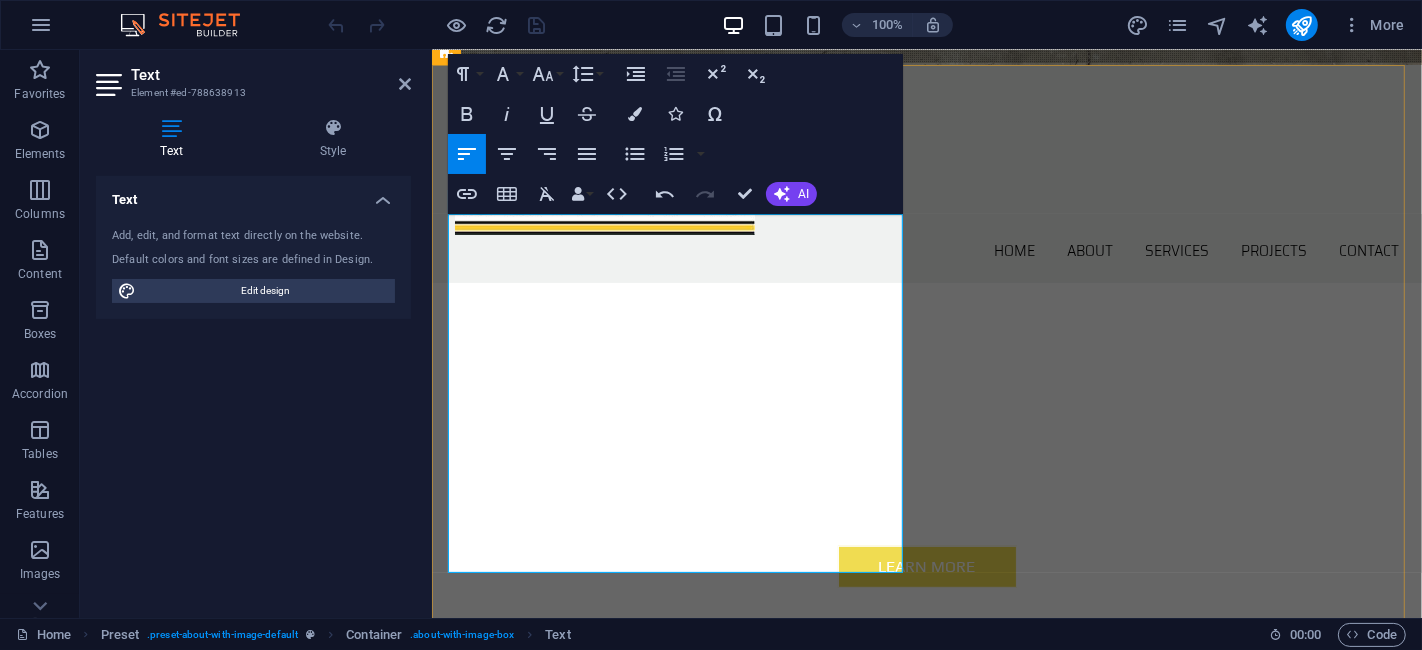 scroll, scrollTop: 13430, scrollLeft: 1, axis: both 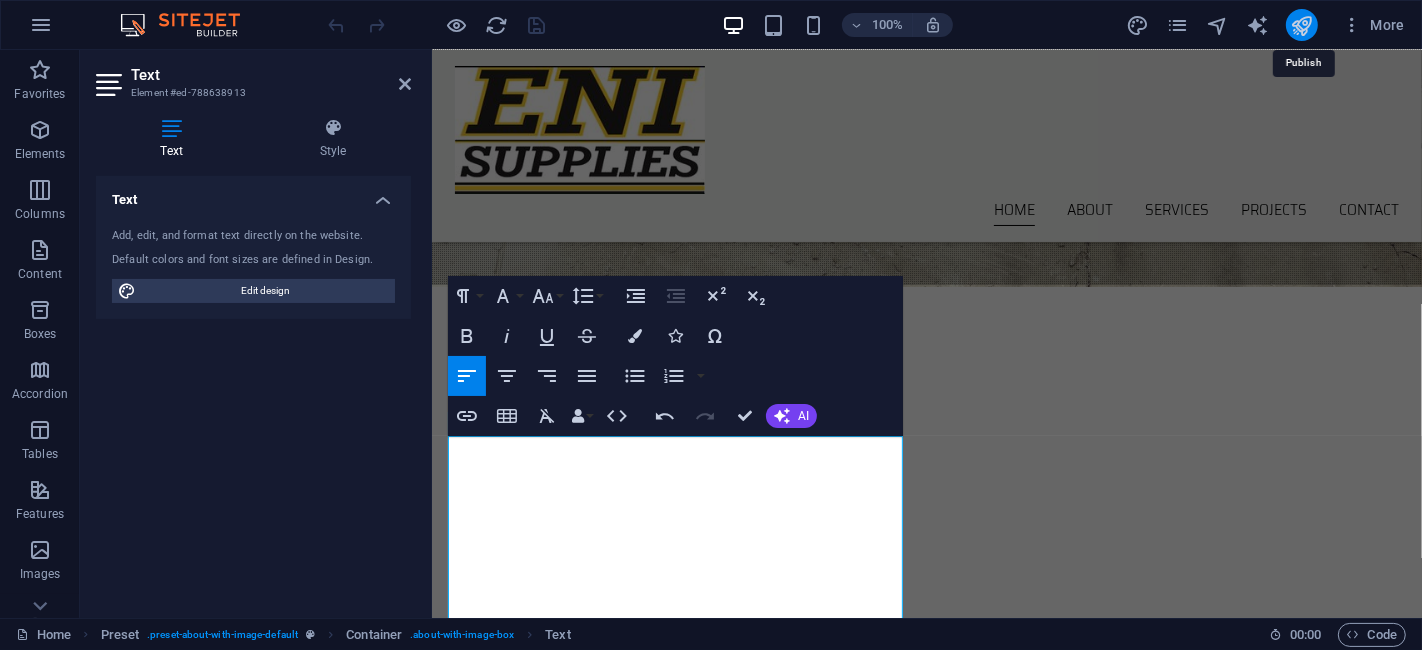 click at bounding box center [1301, 25] 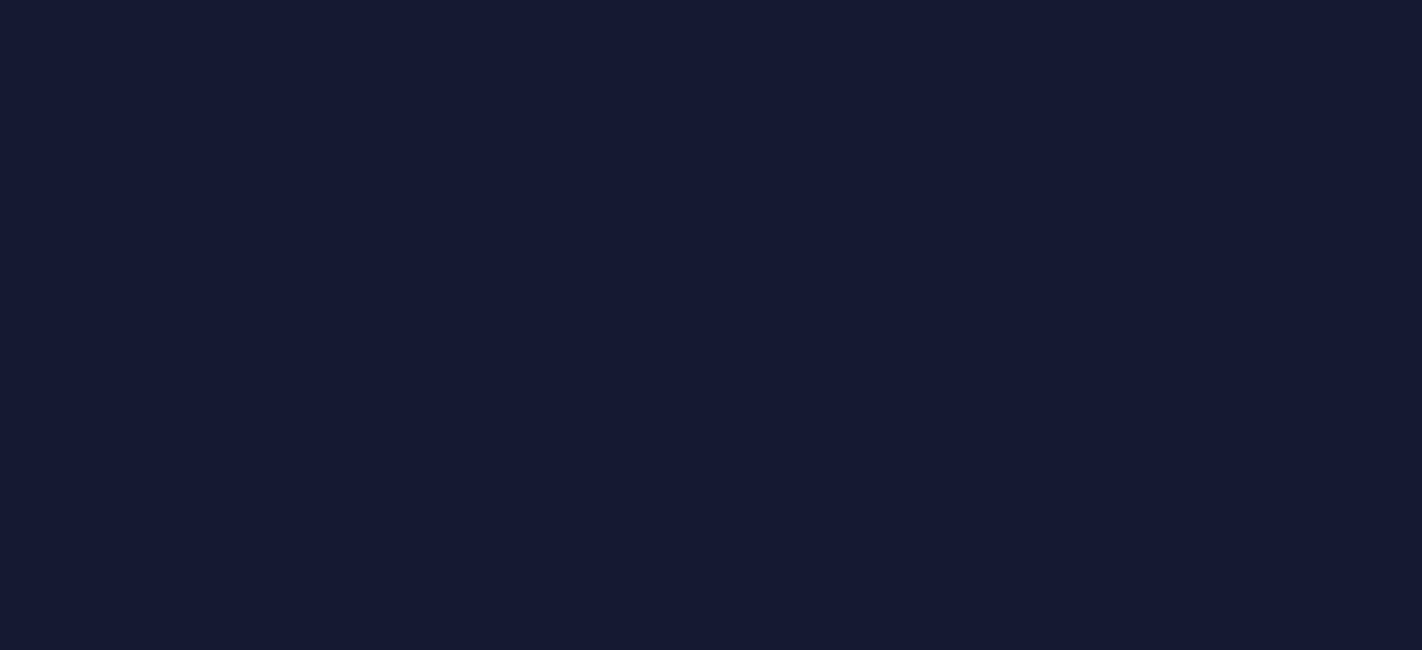 scroll, scrollTop: 0, scrollLeft: 0, axis: both 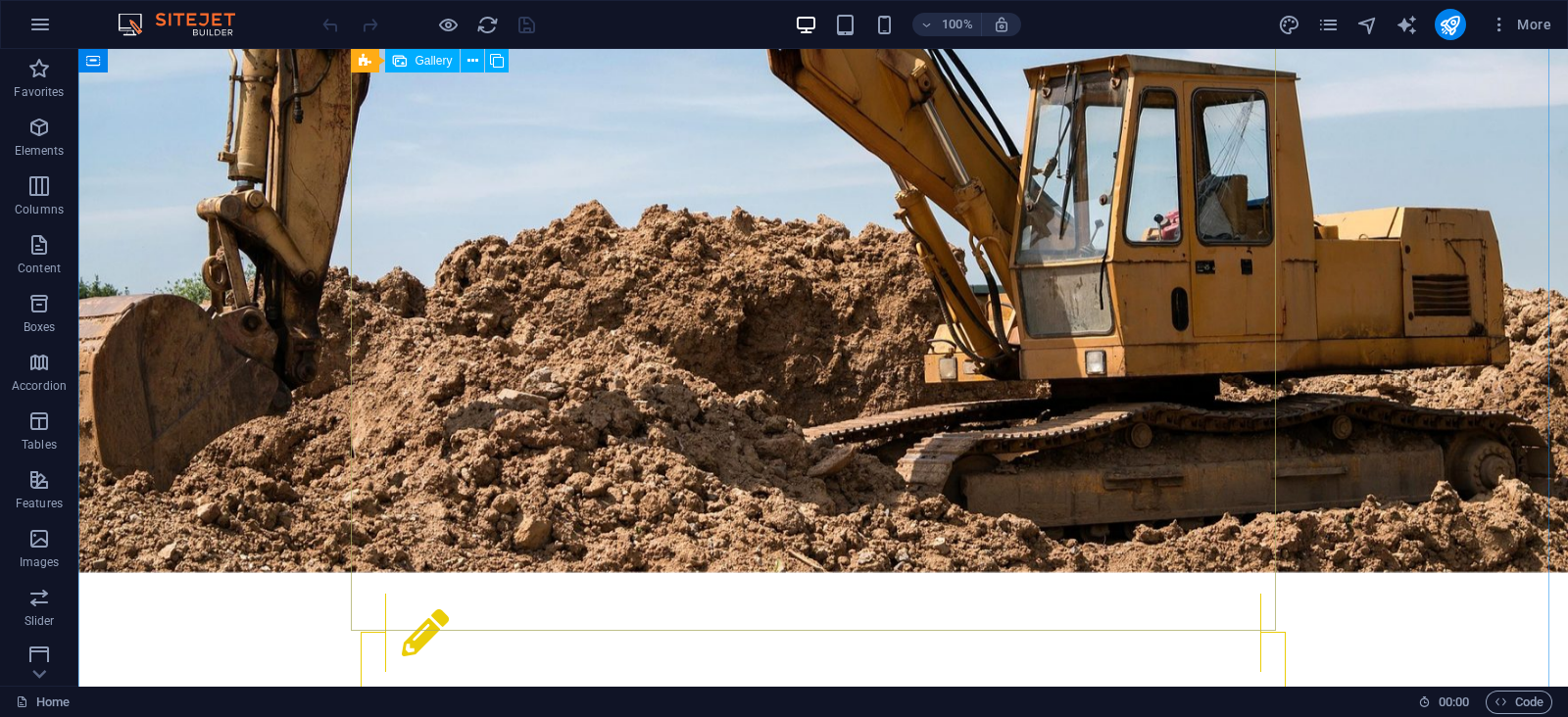 click at bounding box center [514, 1742] 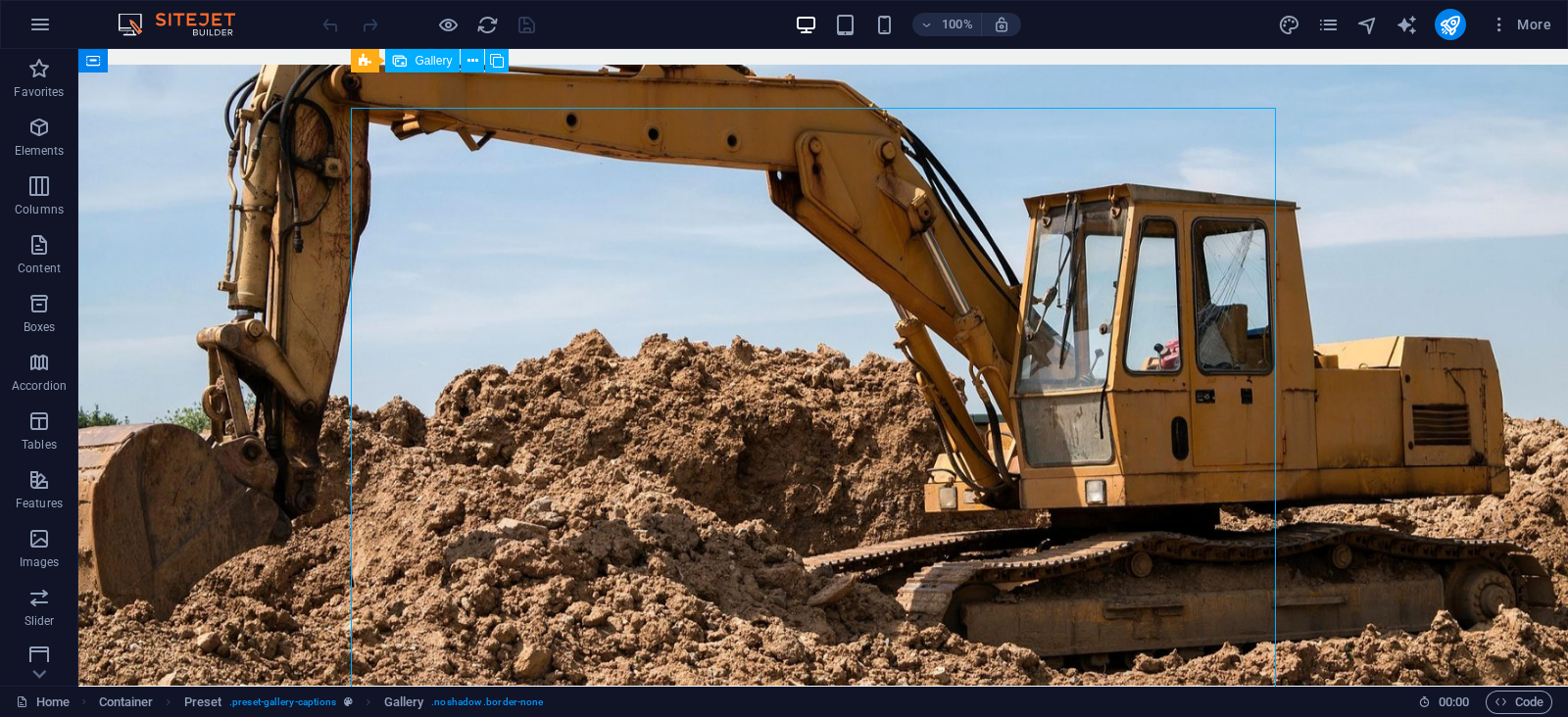 scroll, scrollTop: 2081, scrollLeft: 0, axis: vertical 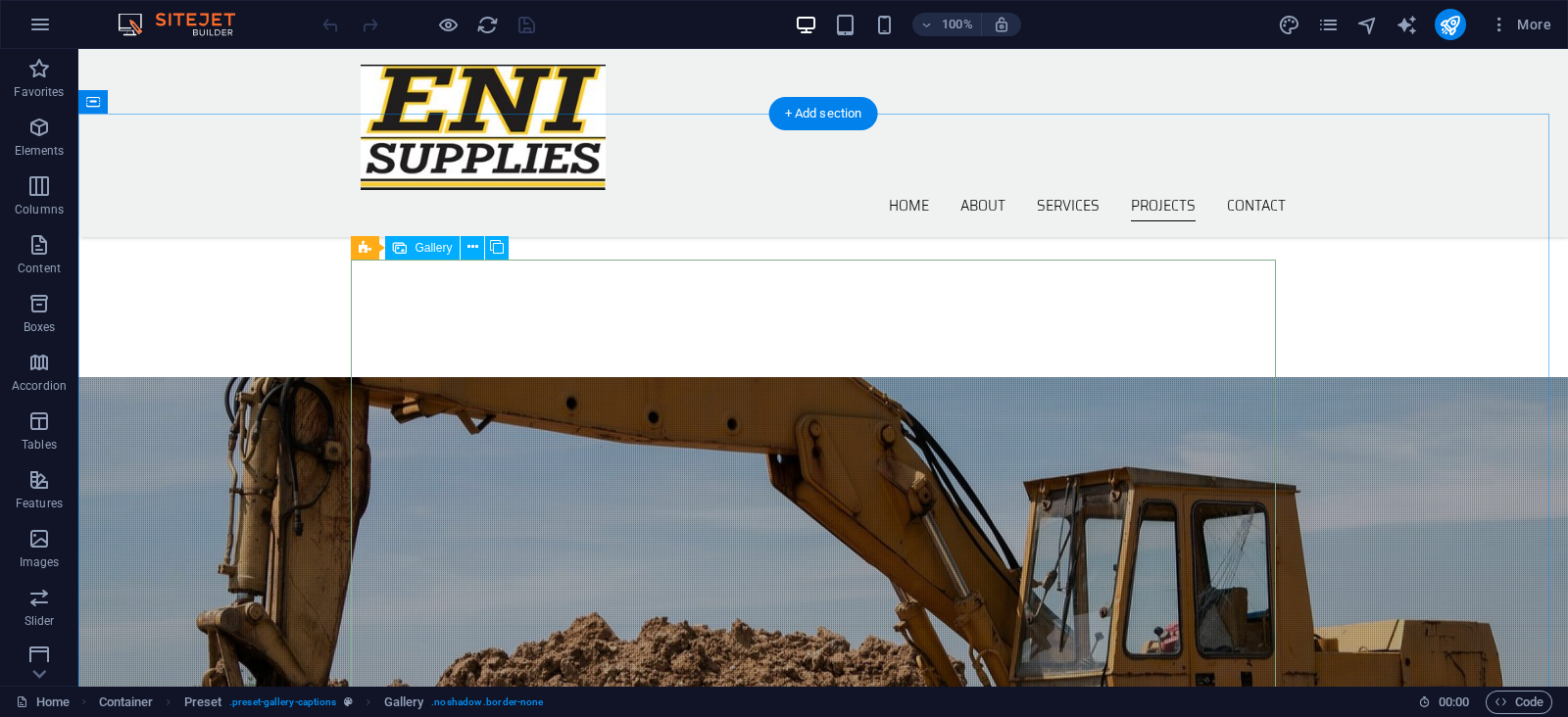 click at bounding box center (514, 1955) 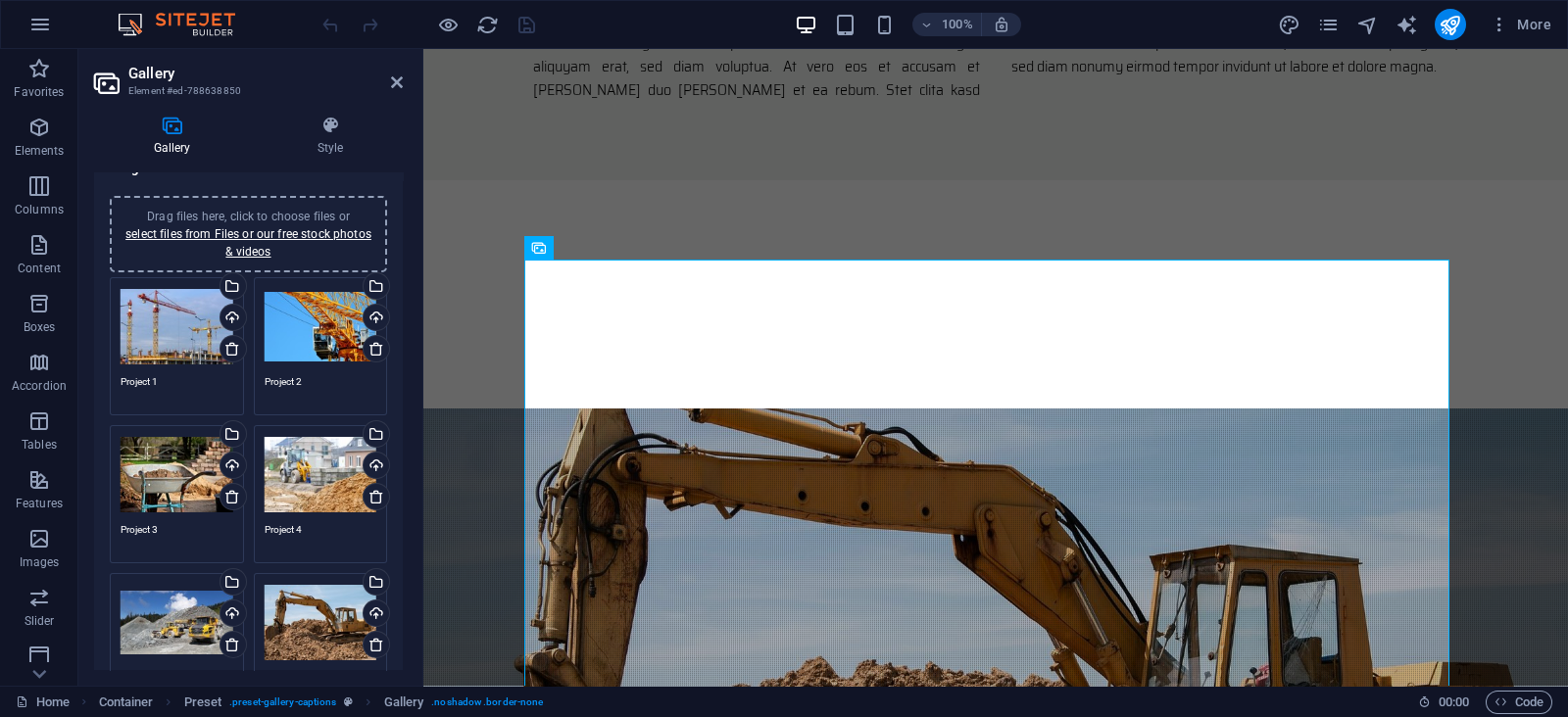 scroll, scrollTop: 0, scrollLeft: 0, axis: both 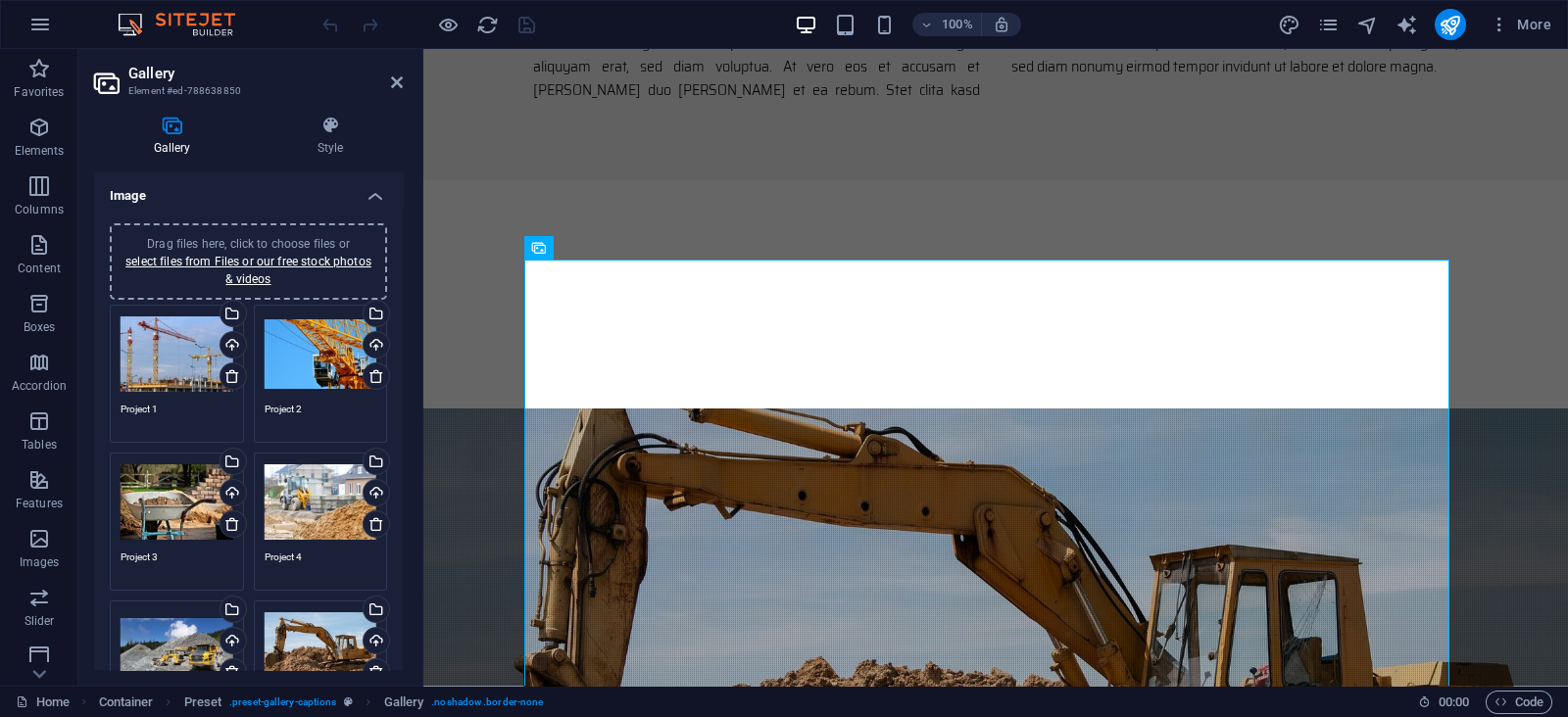 click on "Drag files here, click to choose files or select files from Files or our free stock photos & videos" at bounding box center [176, 355] 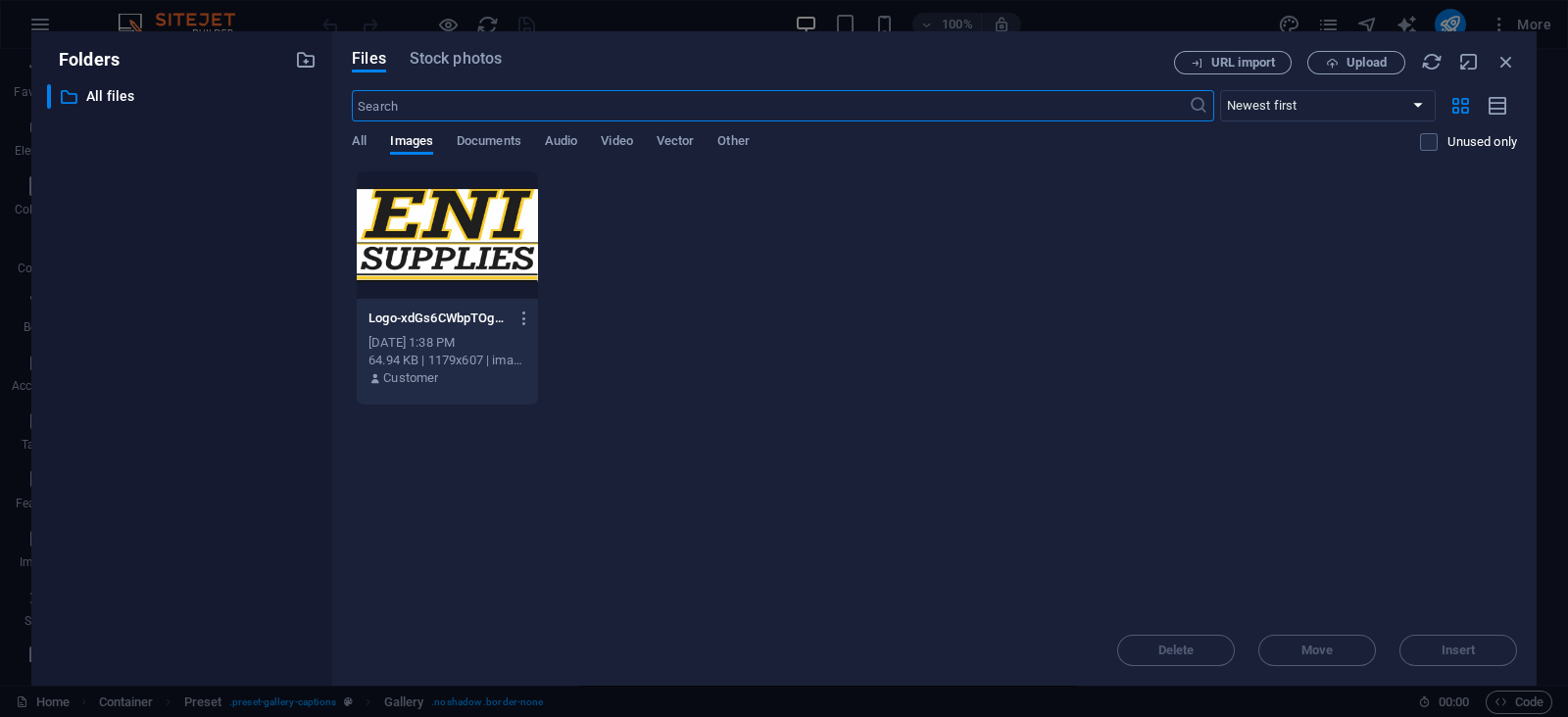scroll, scrollTop: 2423, scrollLeft: 0, axis: vertical 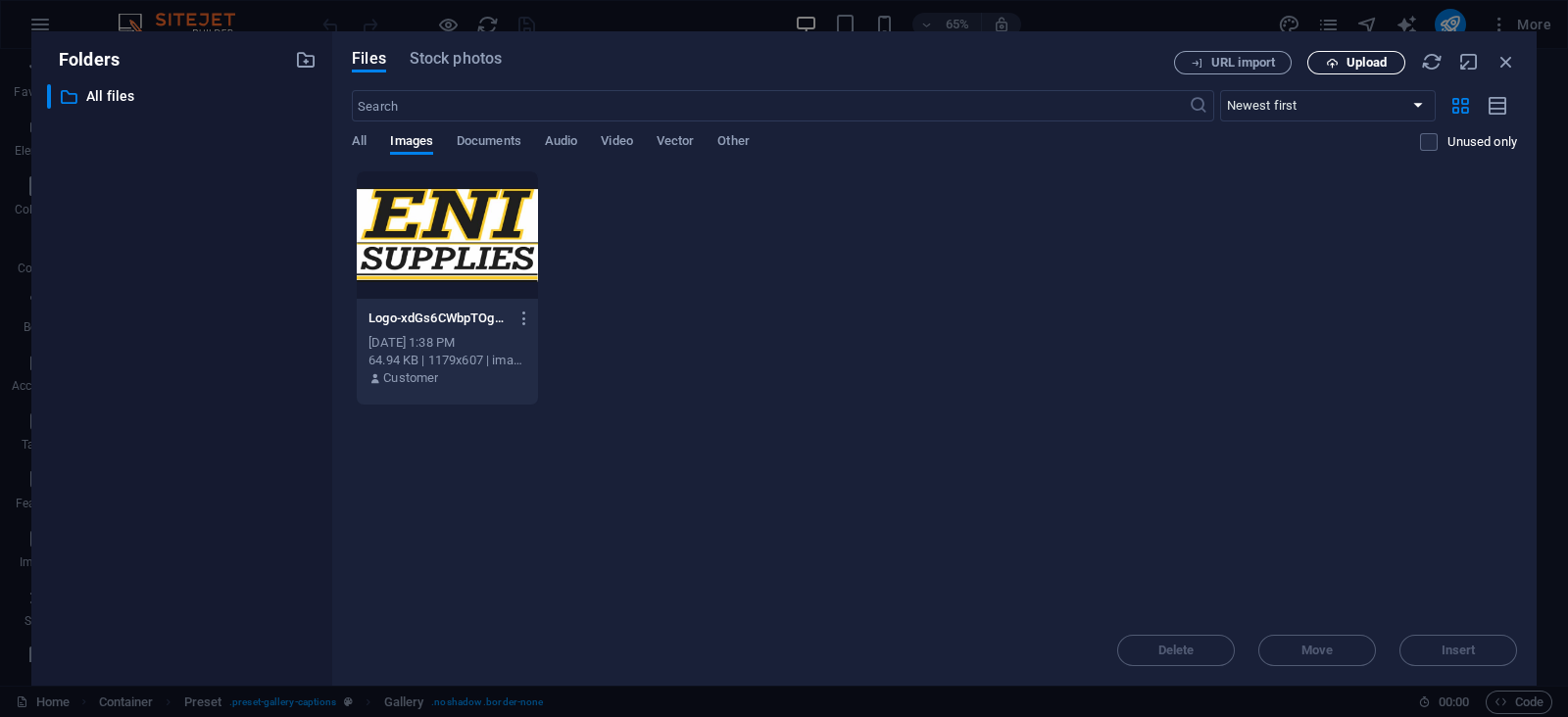 click on "Upload" at bounding box center (1366, 63) 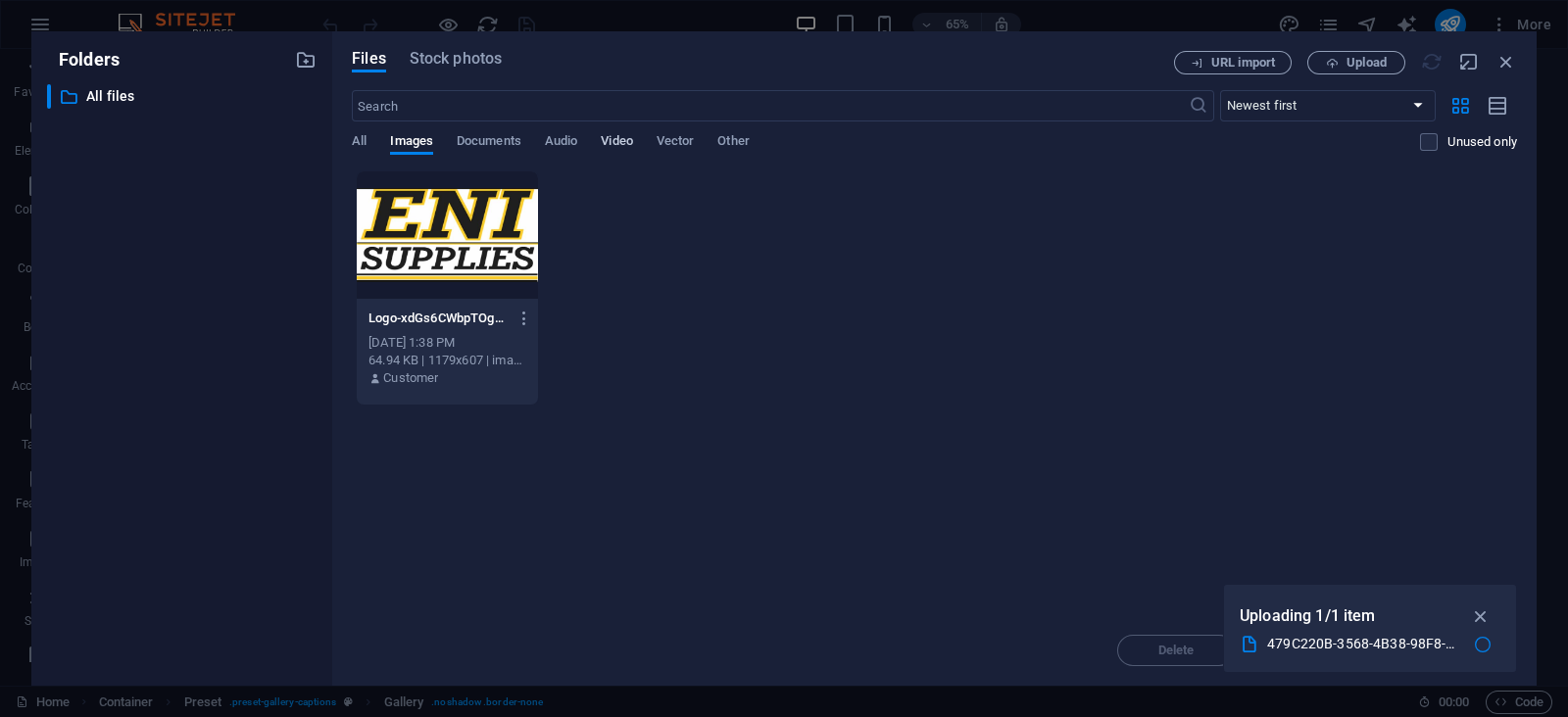 click on "Video" at bounding box center (616, 143) 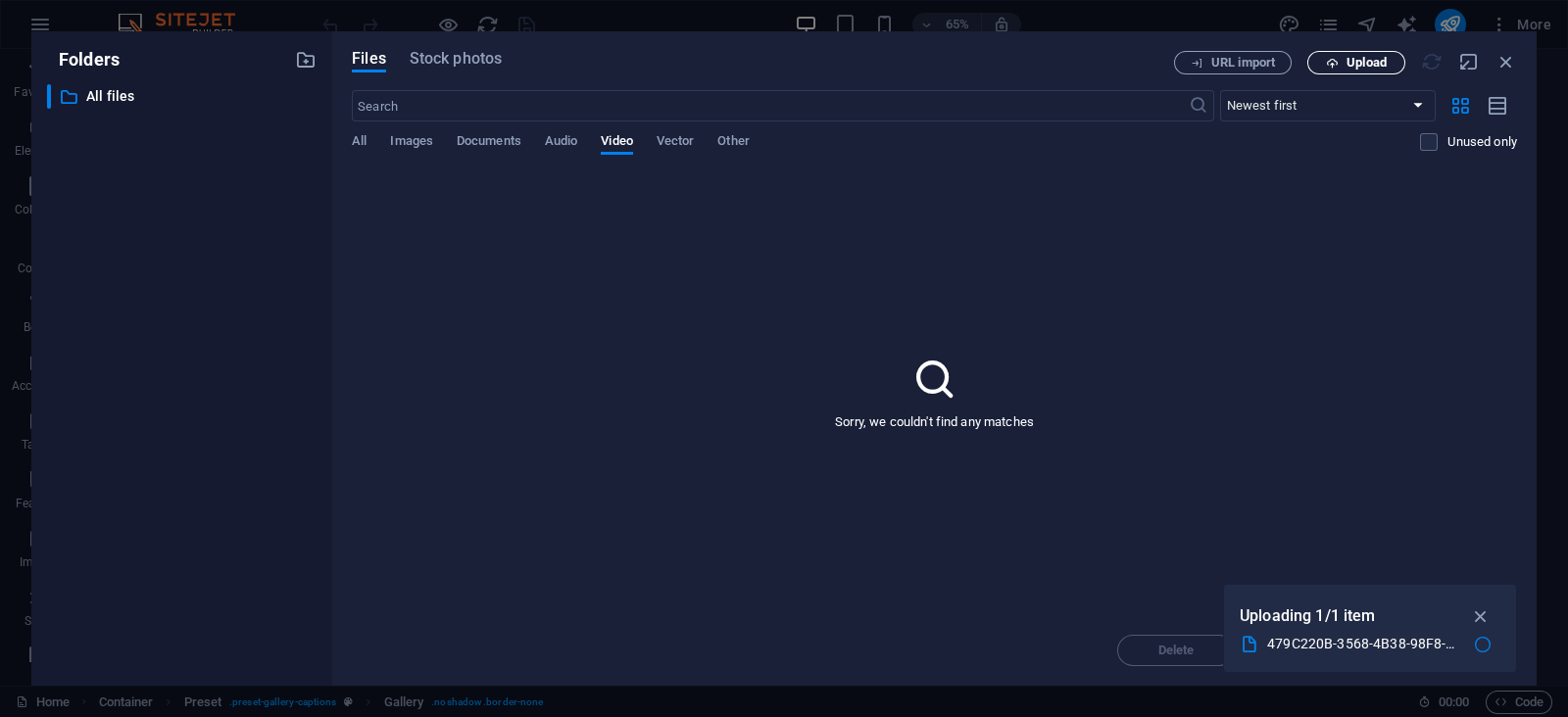 click on "Upload" at bounding box center (1366, 63) 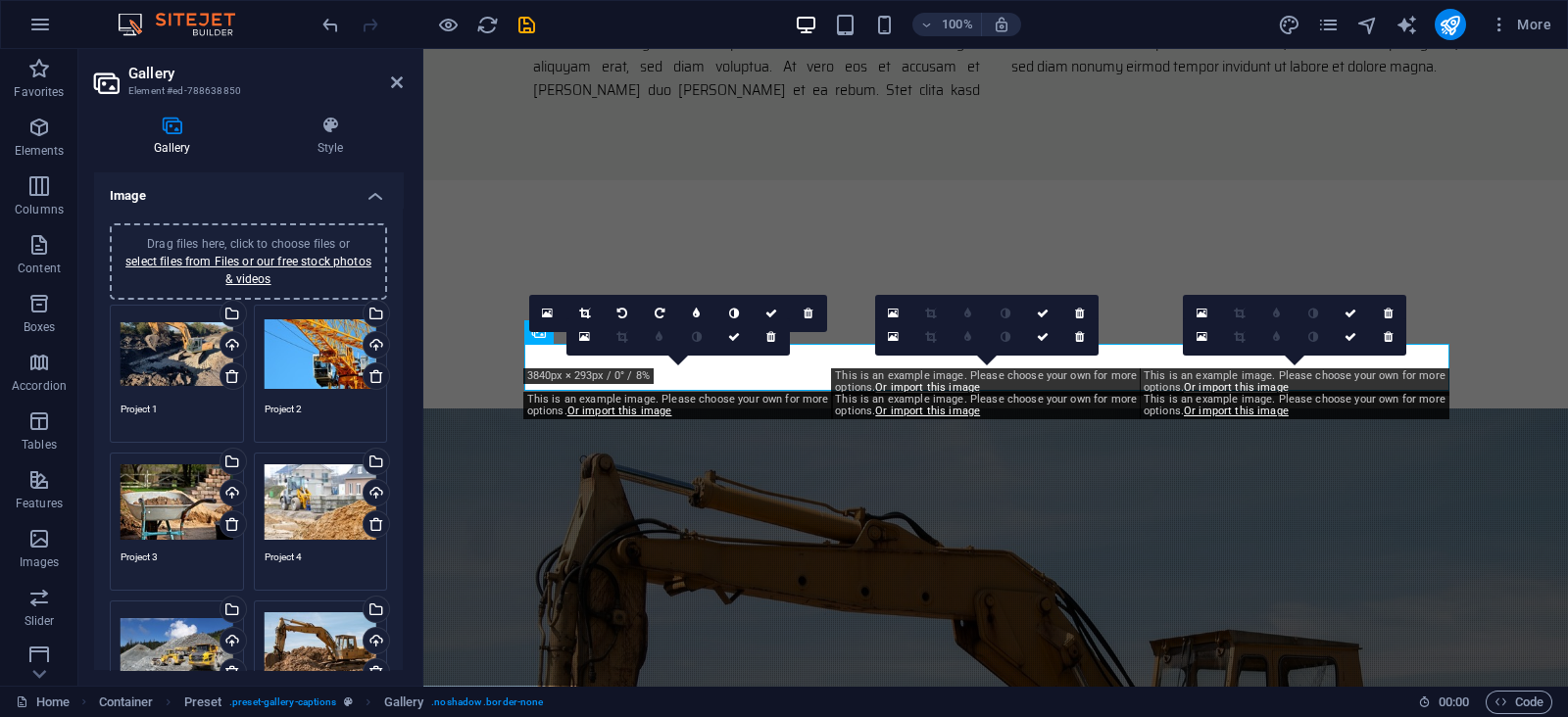 scroll, scrollTop: 1996, scrollLeft: 0, axis: vertical 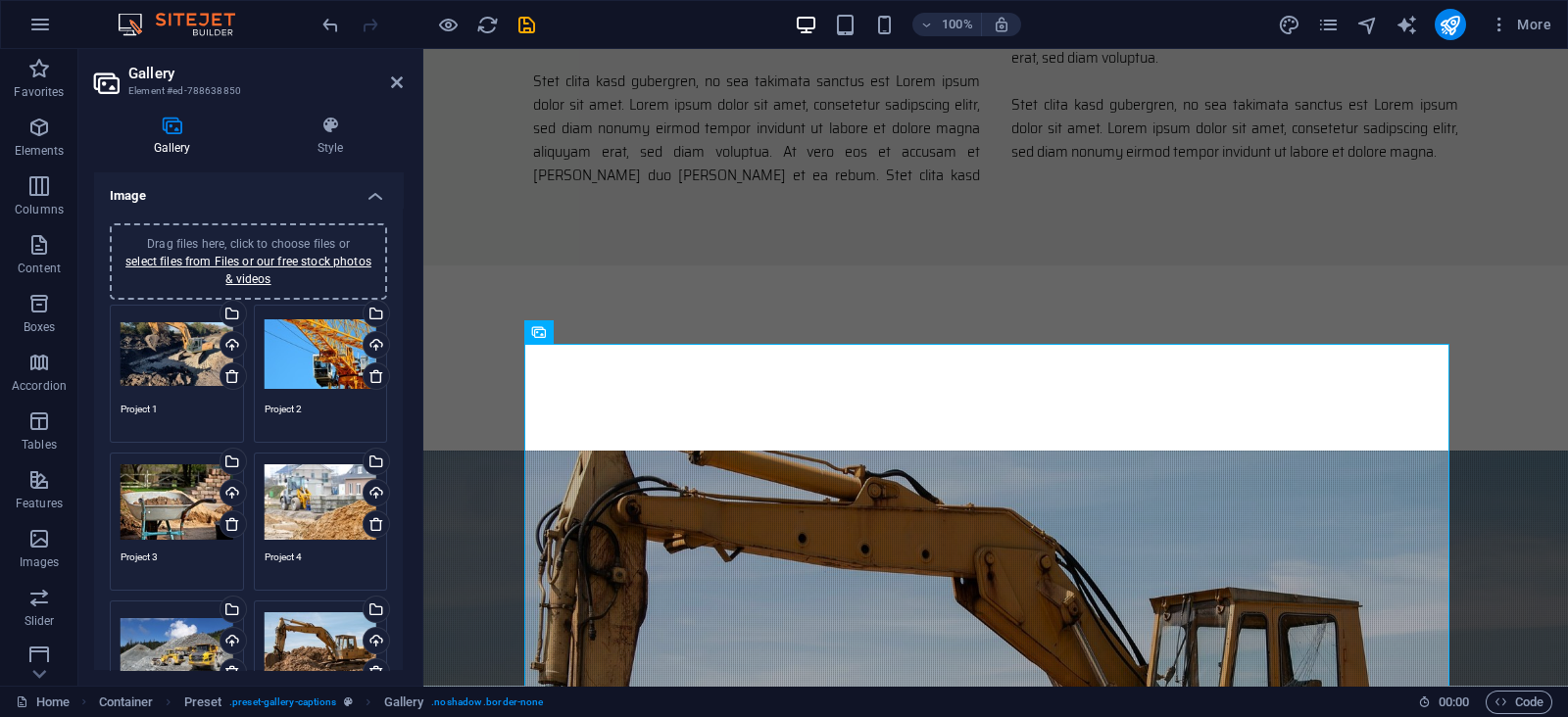 click on "Drag files here, click to choose files or select files from Files or our free stock photos & videos" at bounding box center [176, 355] 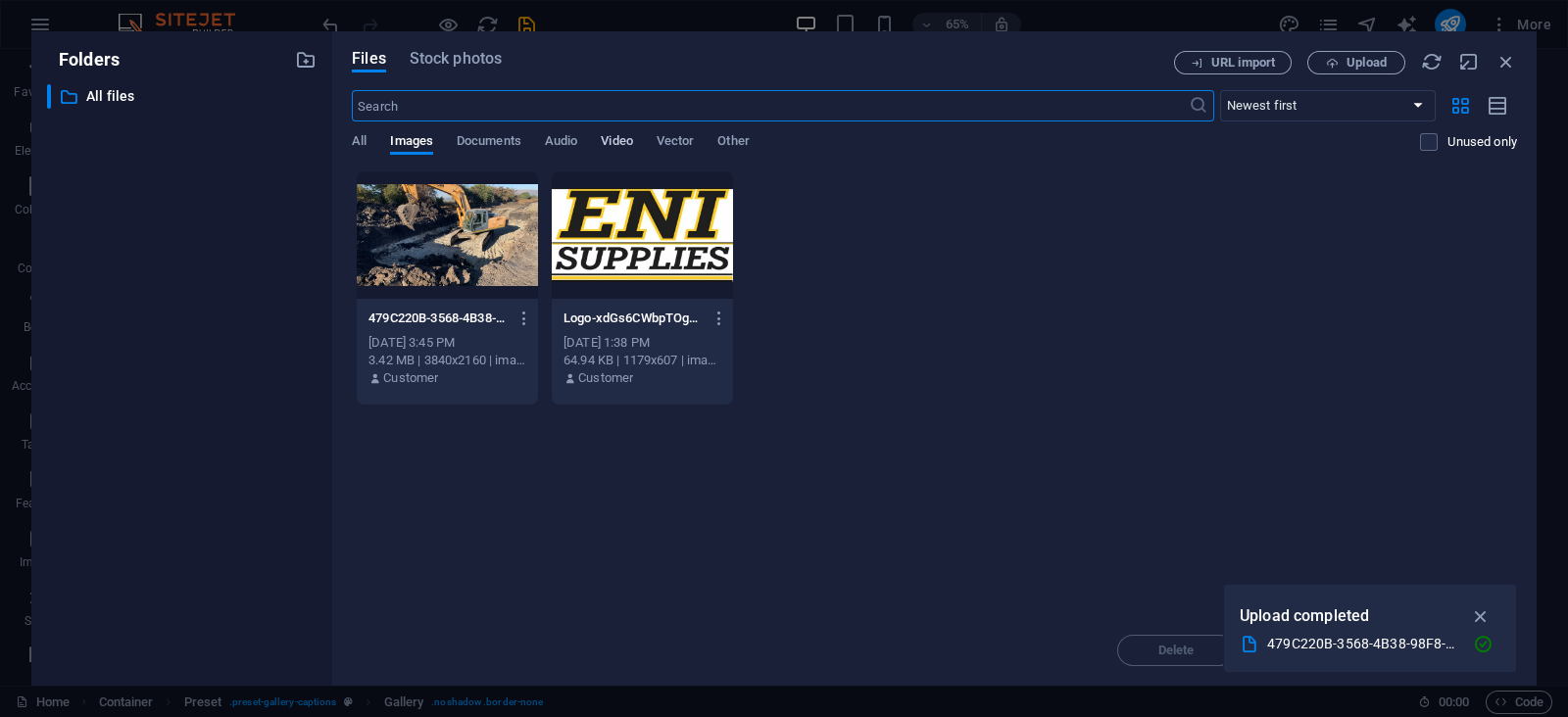 click on "Video" at bounding box center [616, 143] 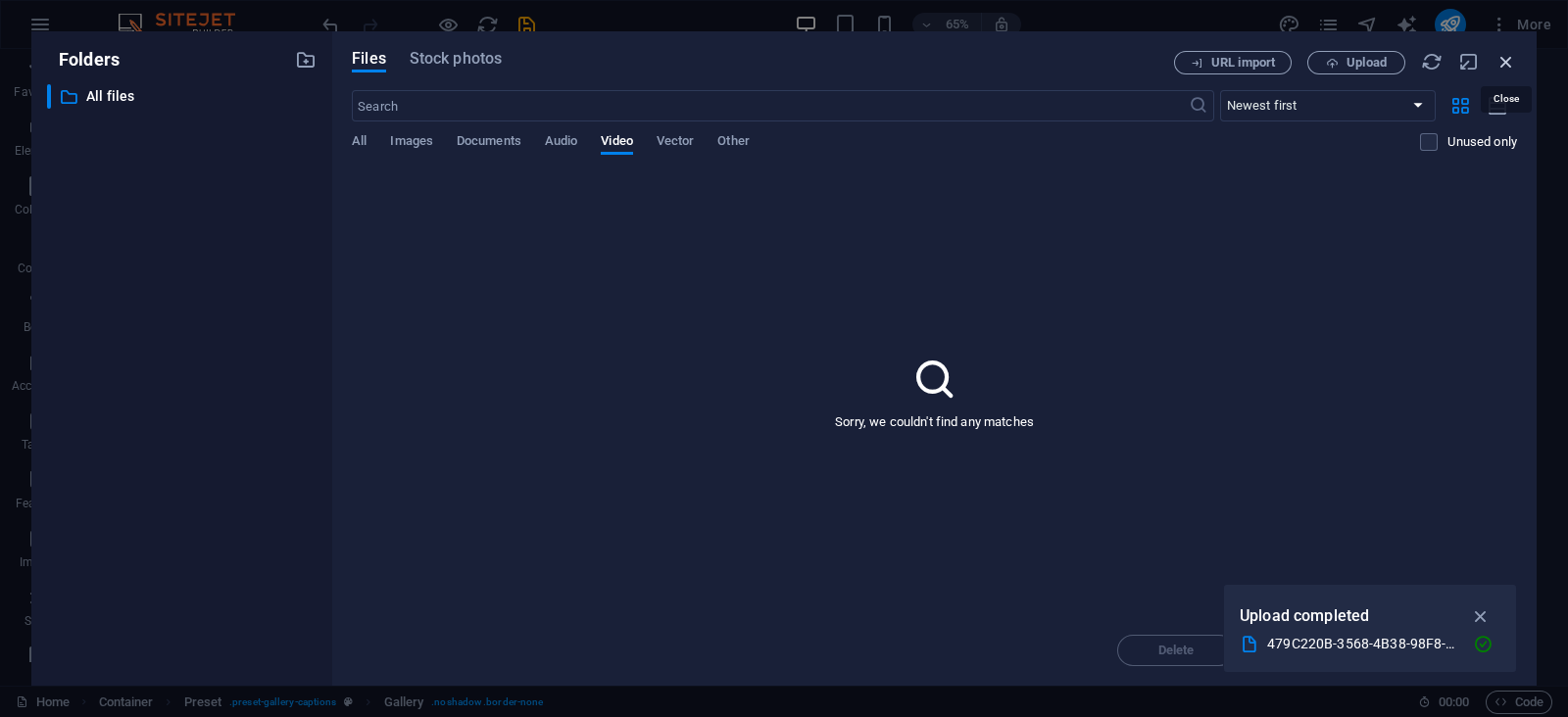 click at bounding box center (1506, 62) 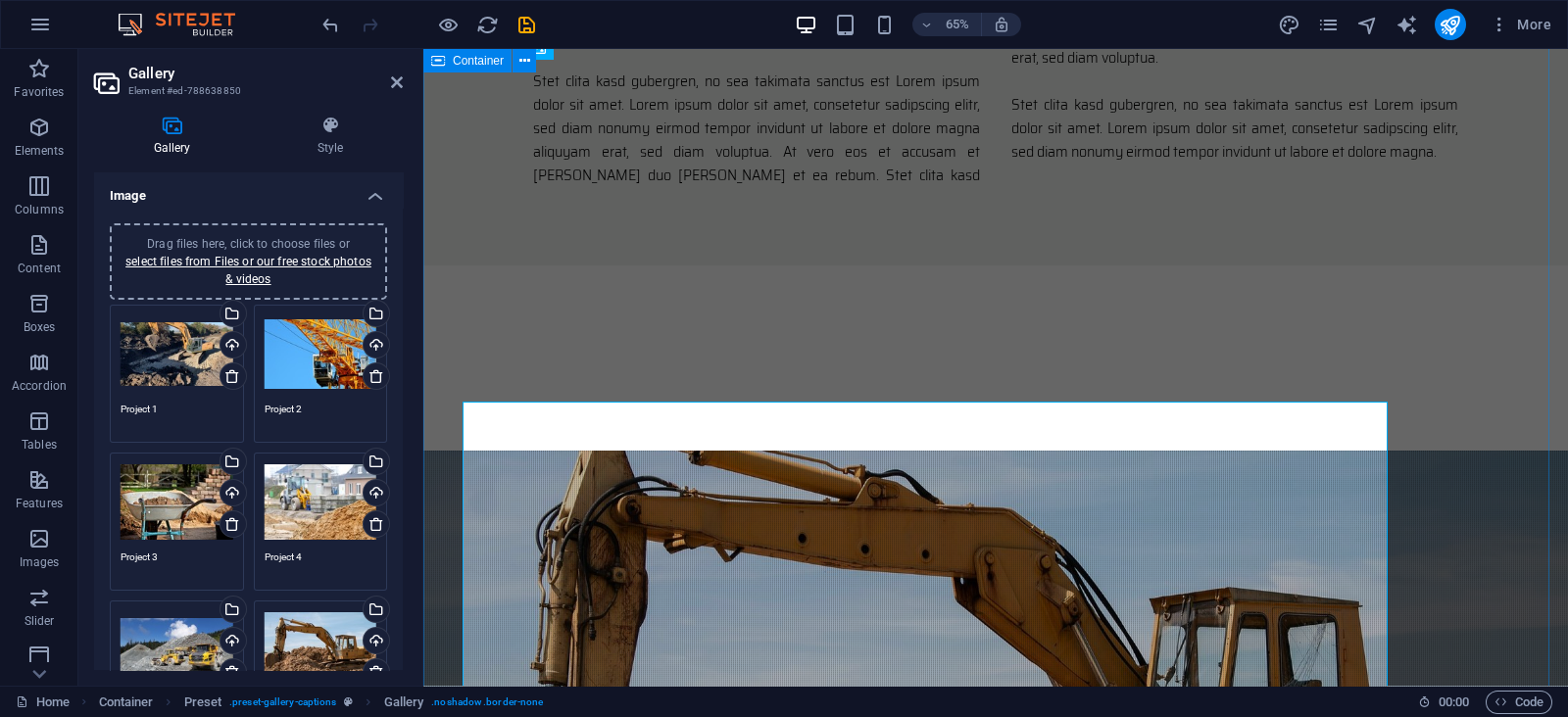 scroll, scrollTop: 2281, scrollLeft: 0, axis: vertical 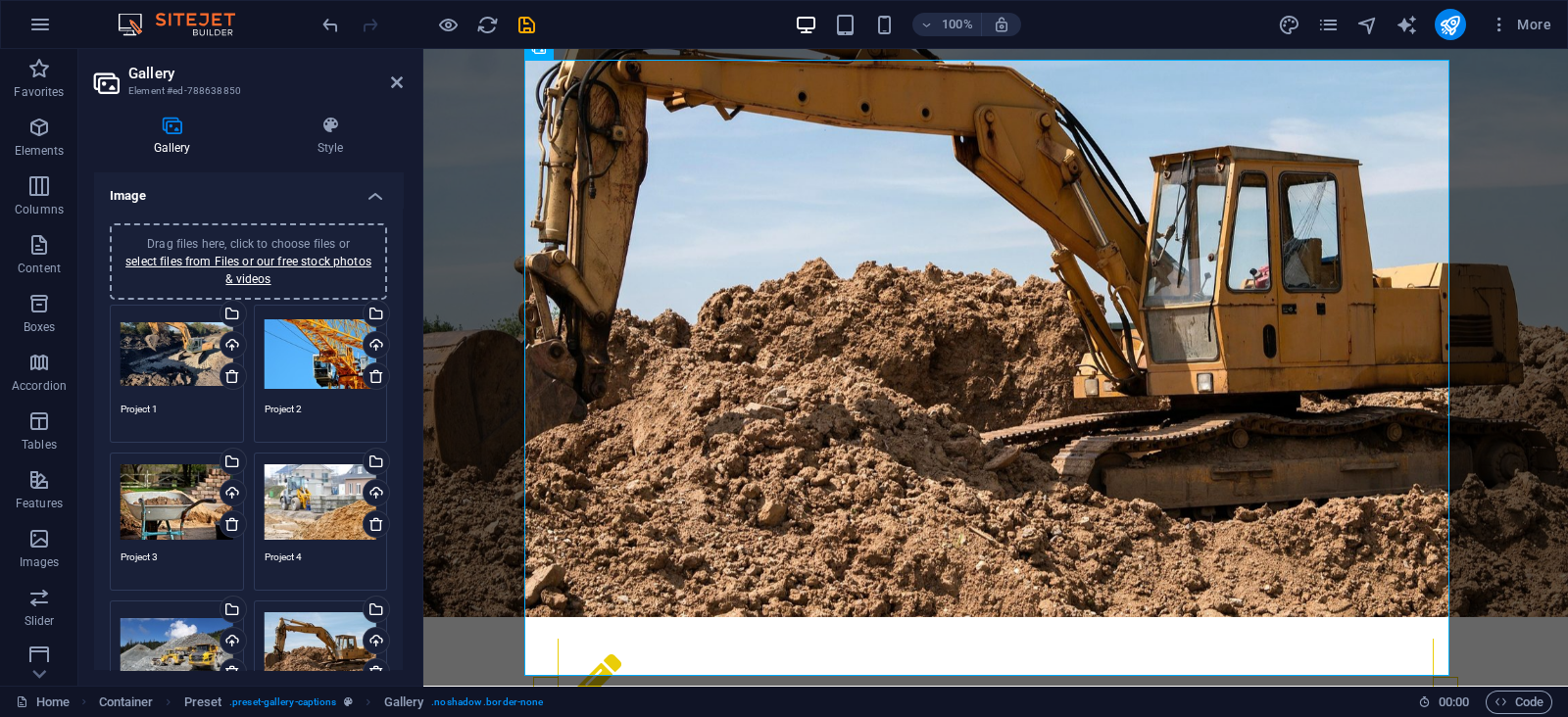 click on "Drag files here, click to choose files or select files from Files or our free stock photos & videos" at bounding box center (320, 355) 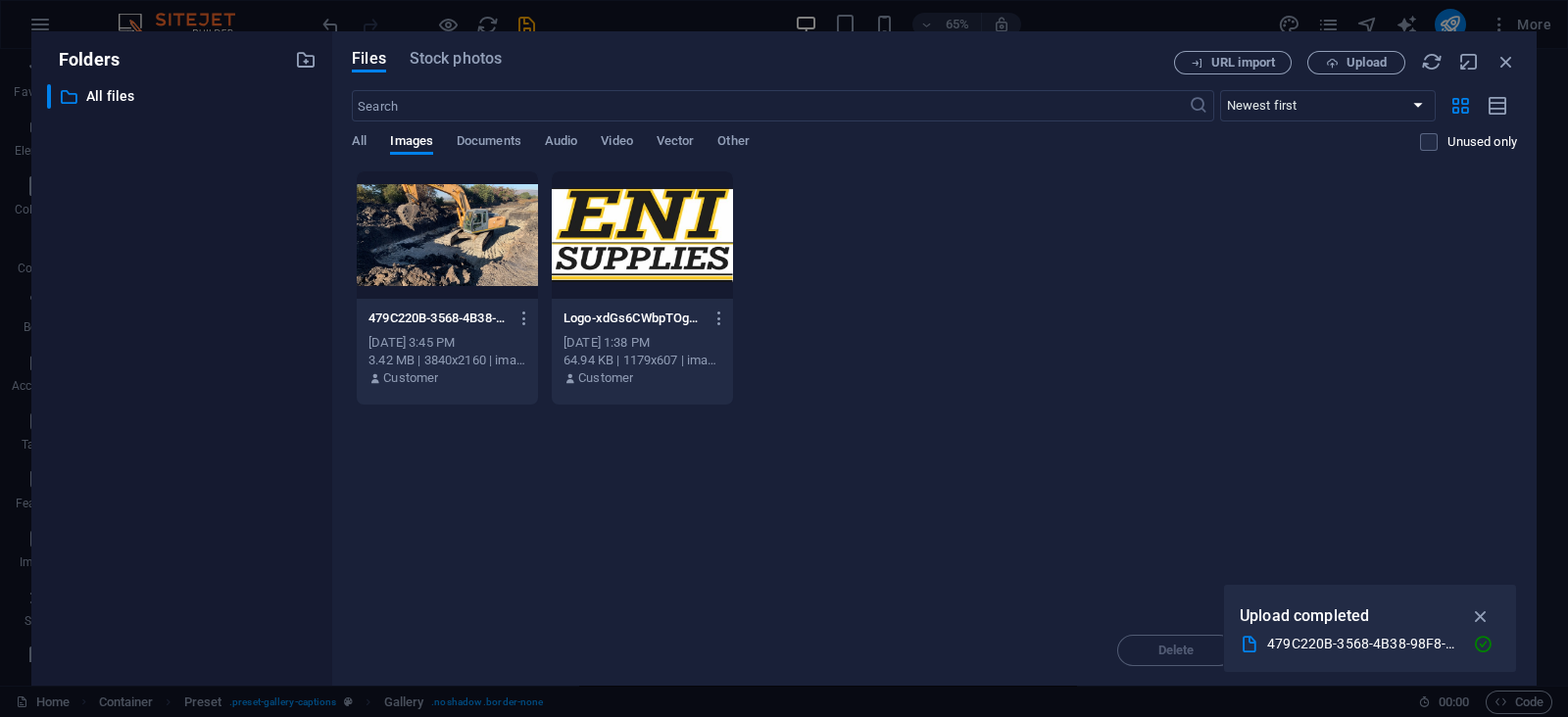 scroll, scrollTop: 2623, scrollLeft: 0, axis: vertical 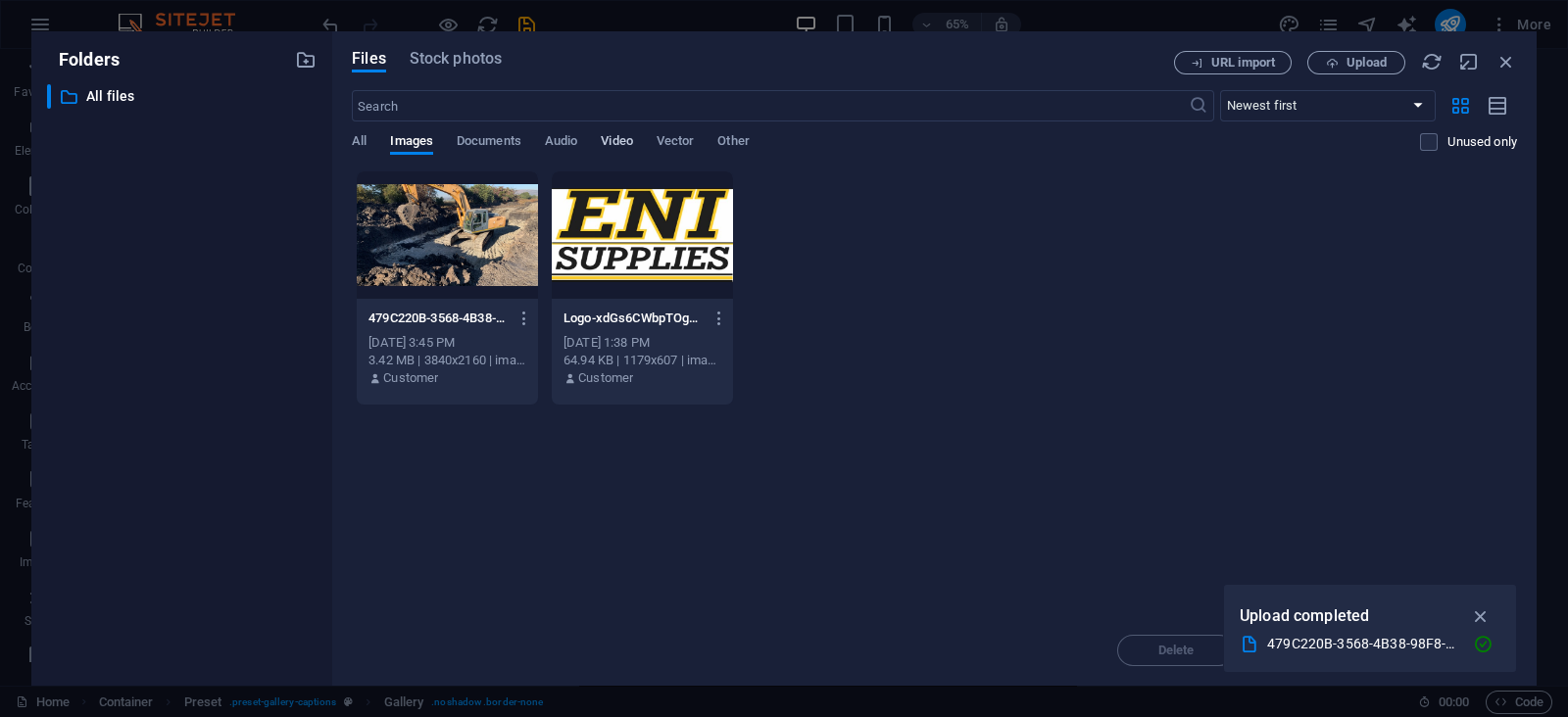 click on "Video" at bounding box center [616, 143] 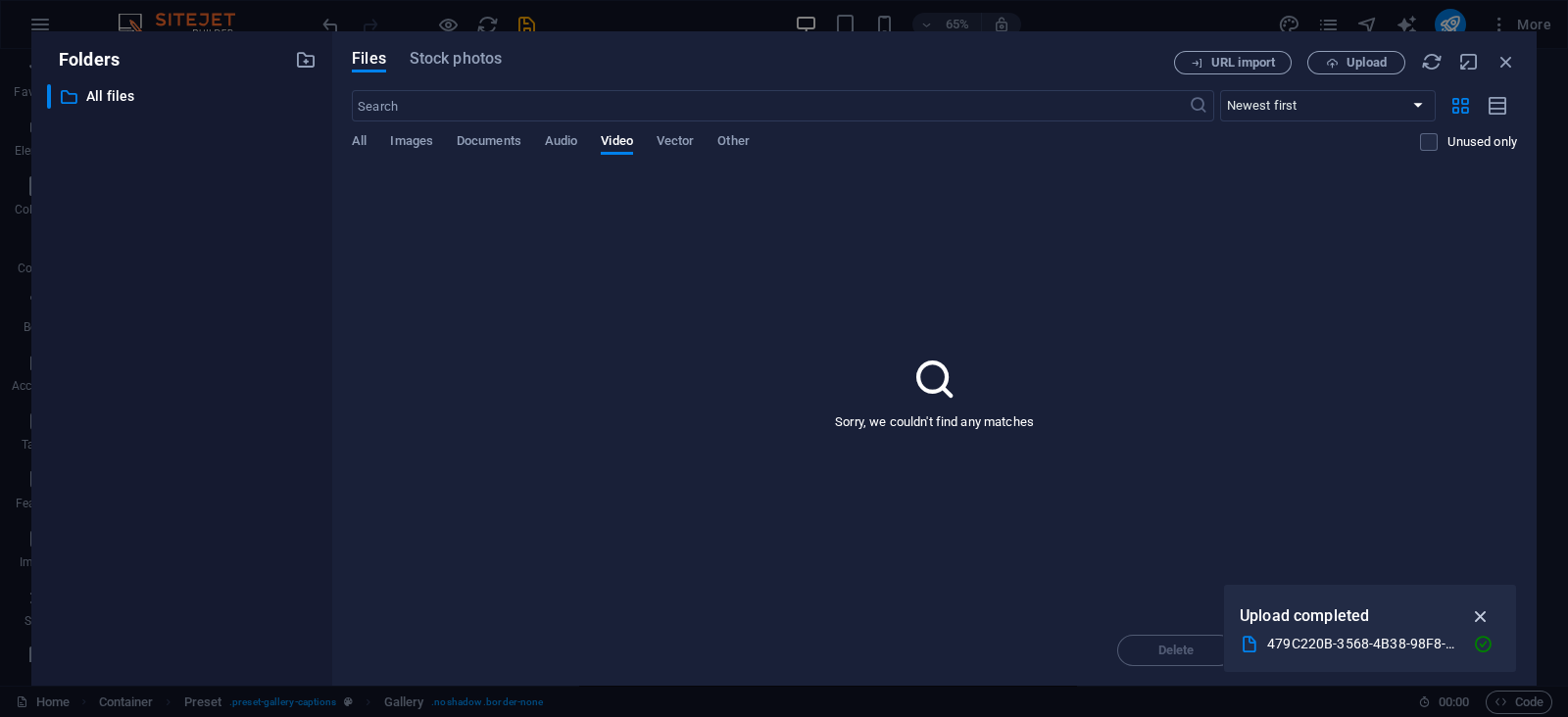 click at bounding box center [1481, 616] 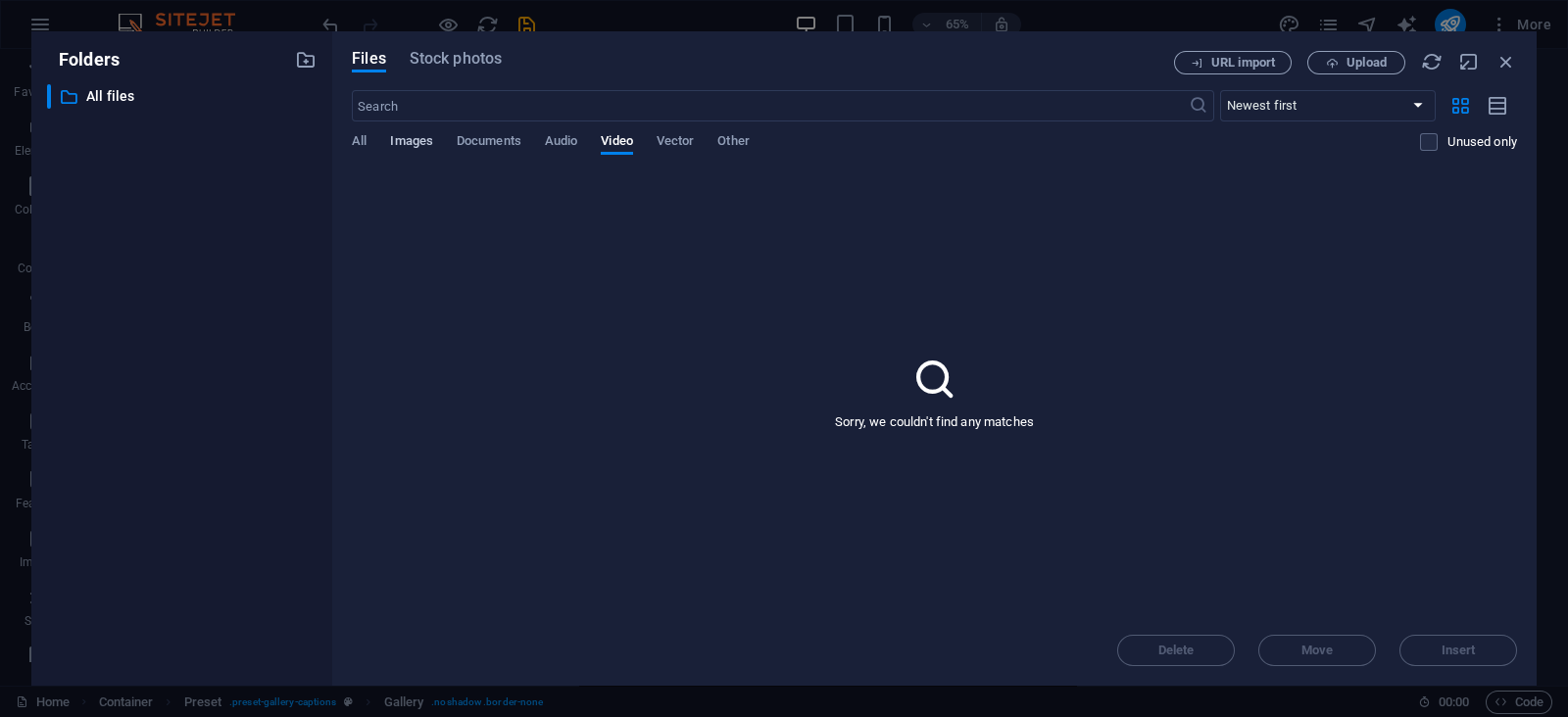 click on "Images" at bounding box center [412, 143] 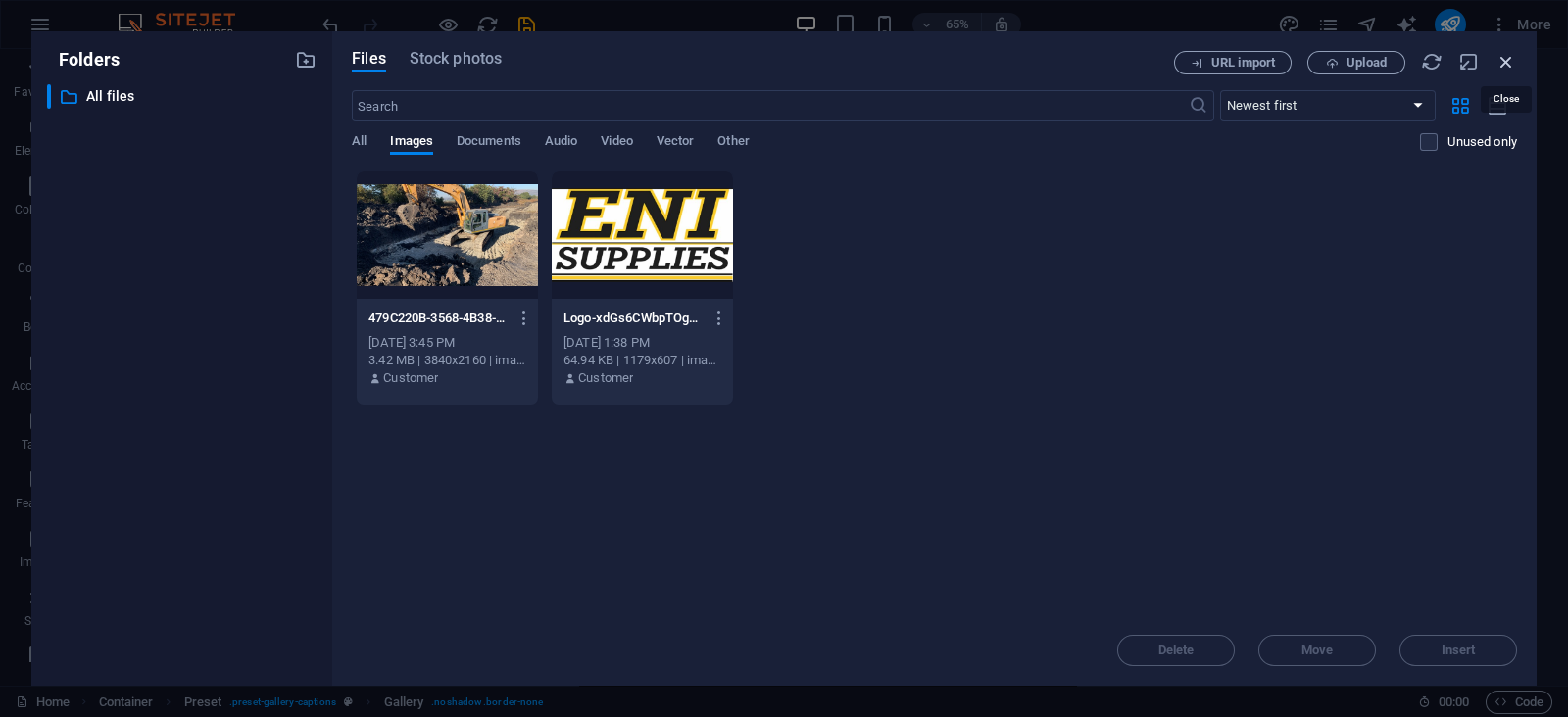 click at bounding box center (1506, 62) 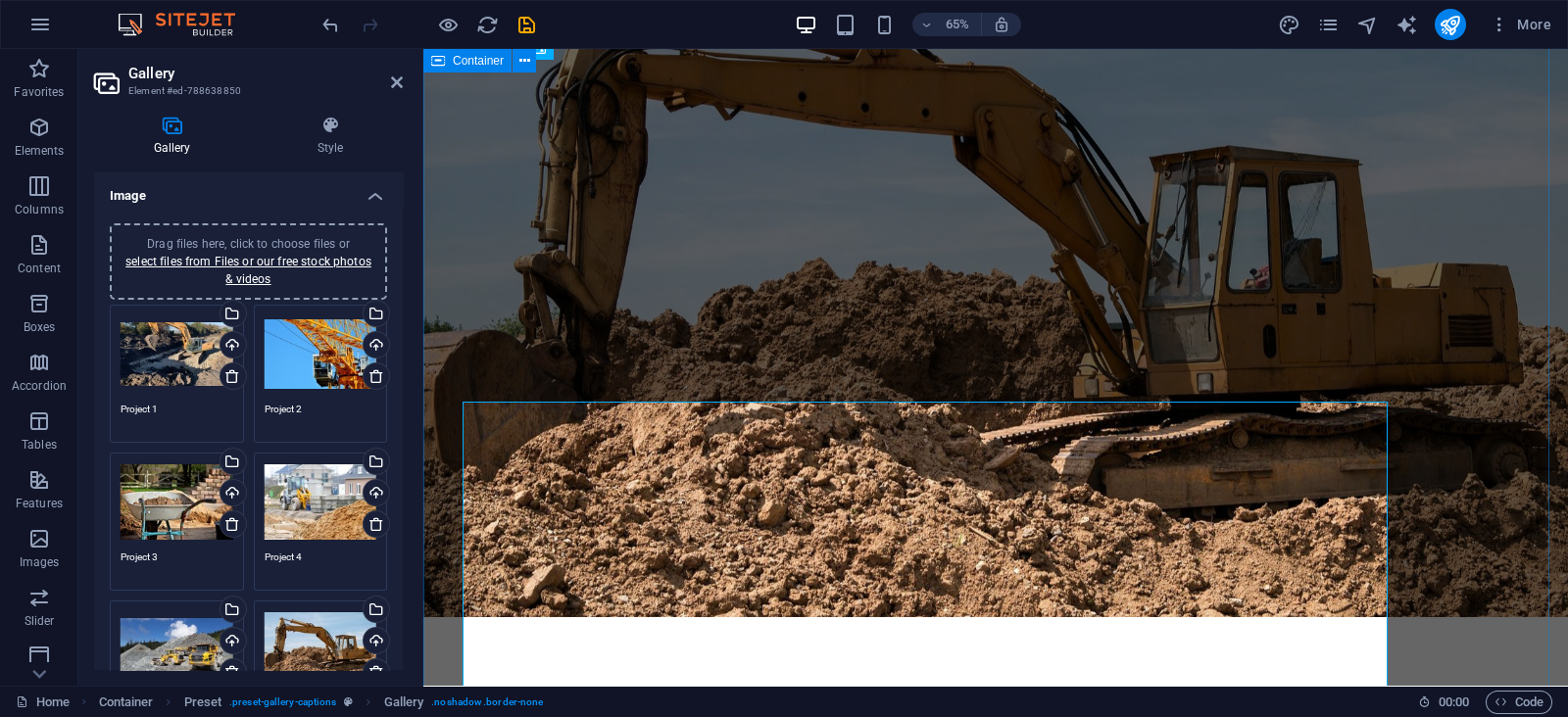 scroll, scrollTop: 2281, scrollLeft: 0, axis: vertical 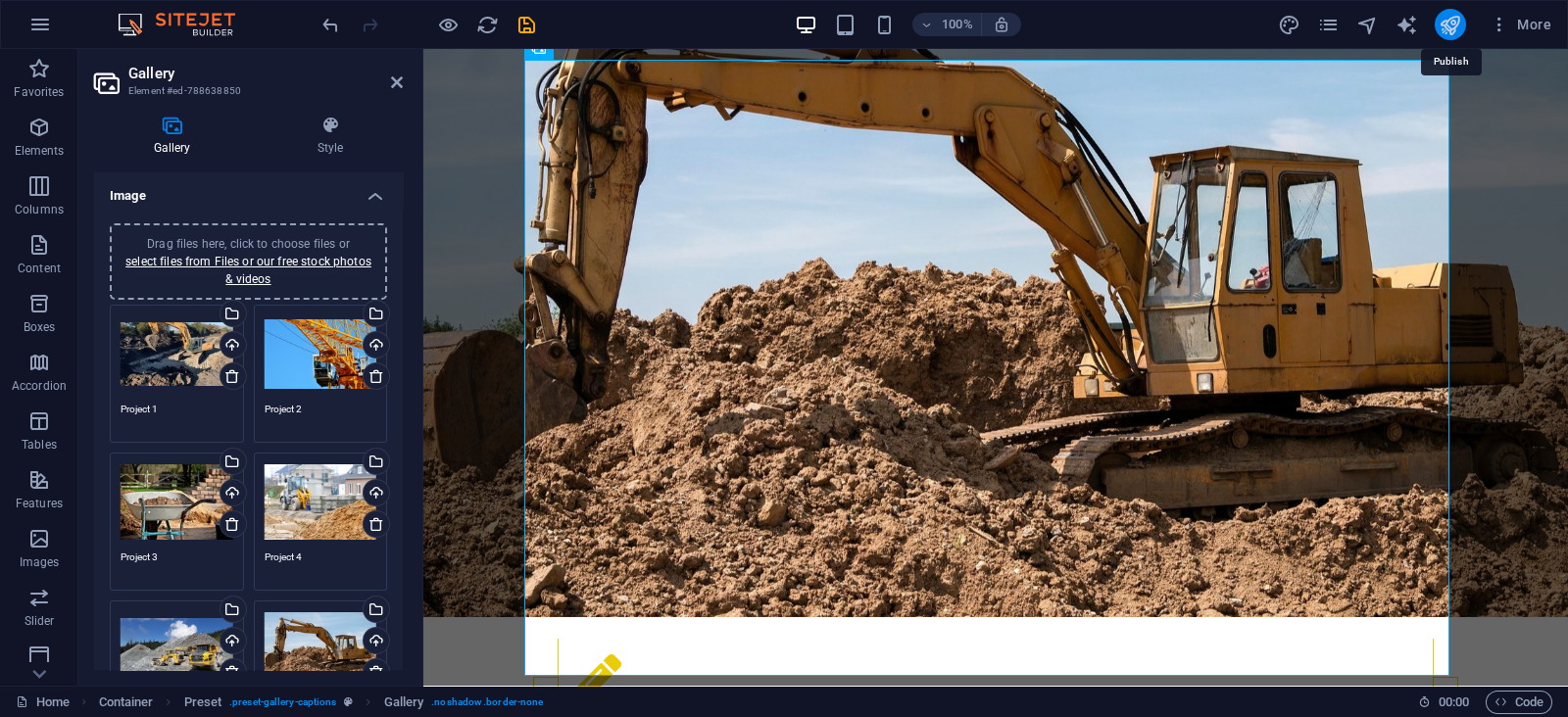 click at bounding box center [1449, 24] 